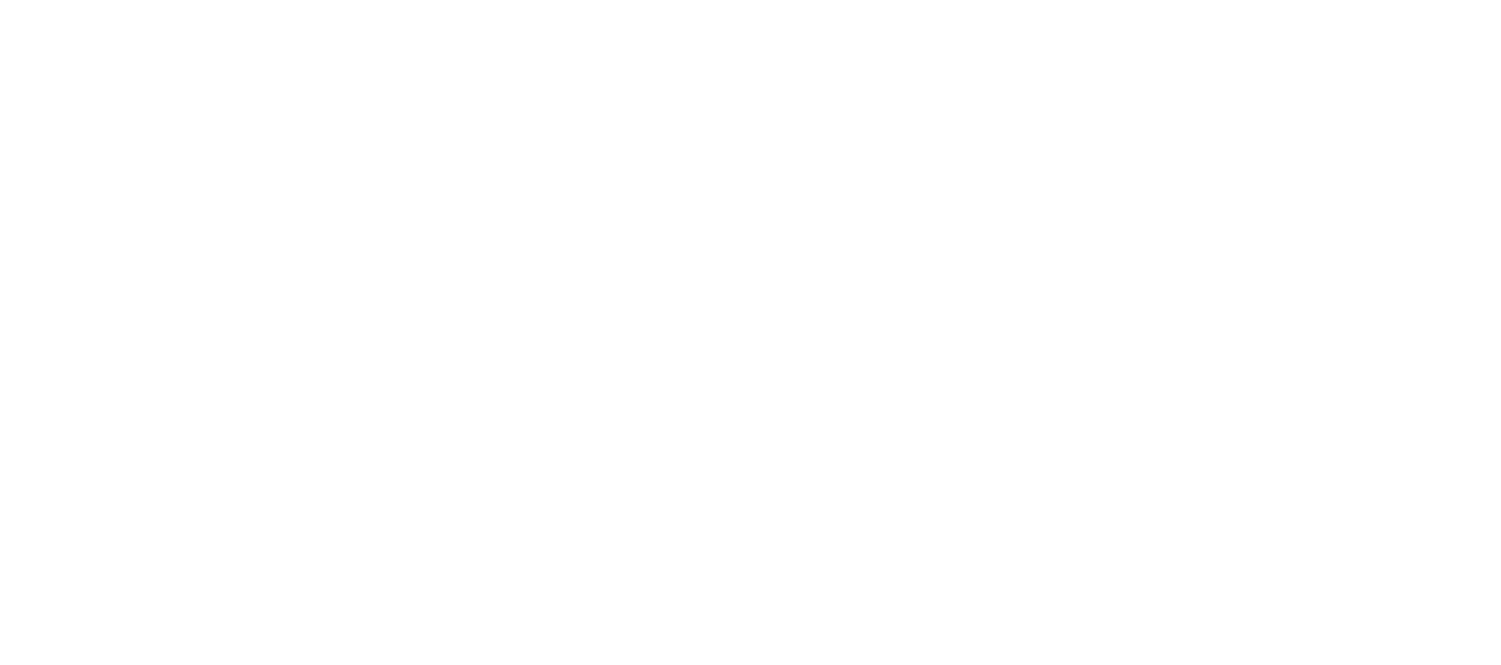 scroll, scrollTop: 0, scrollLeft: 0, axis: both 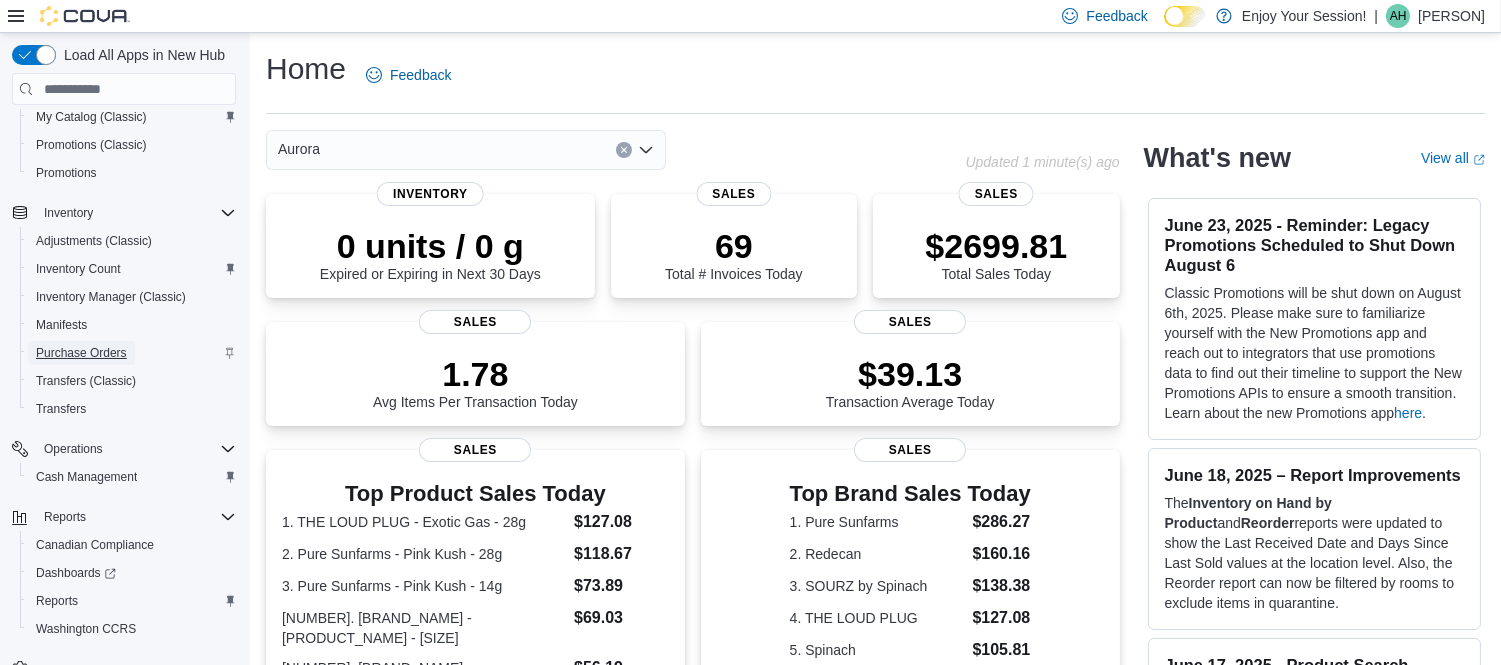 click on "Purchase Orders" at bounding box center (81, 353) 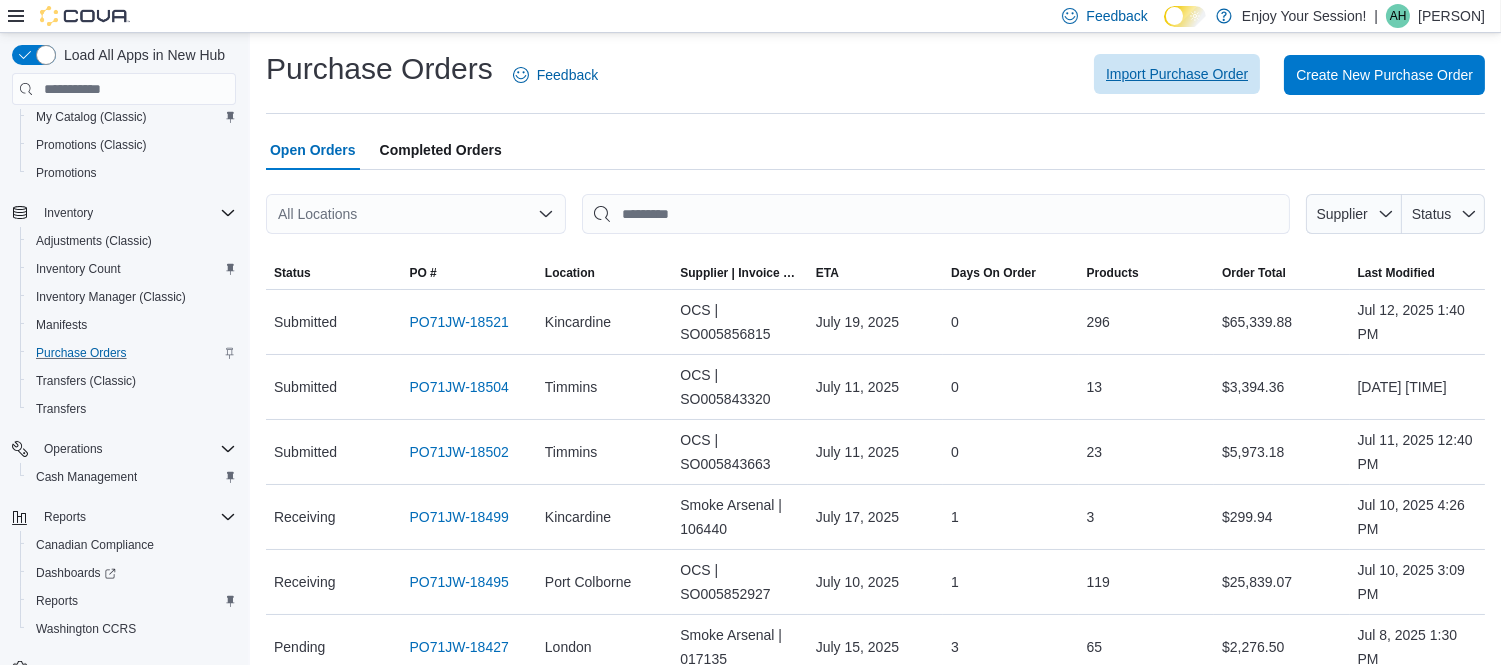 click on "Import Purchase Order" at bounding box center [1177, 74] 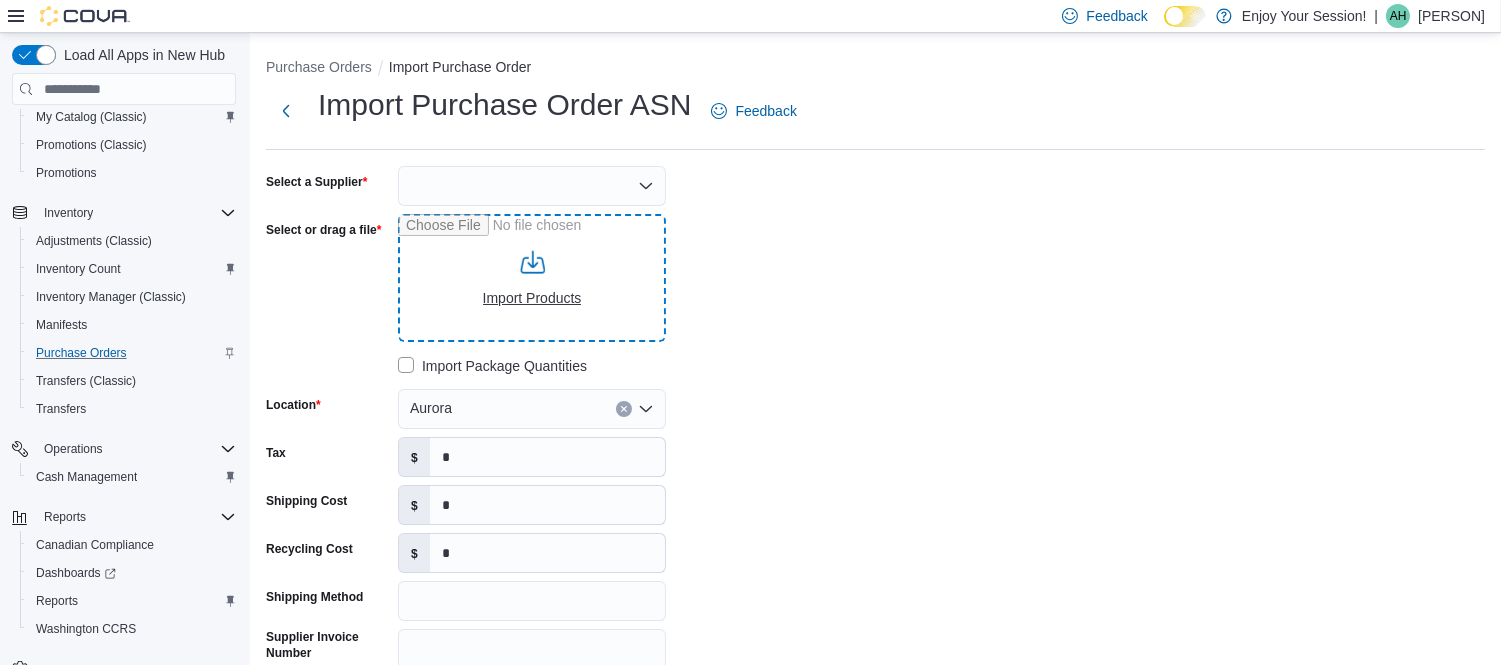 type on "**********" 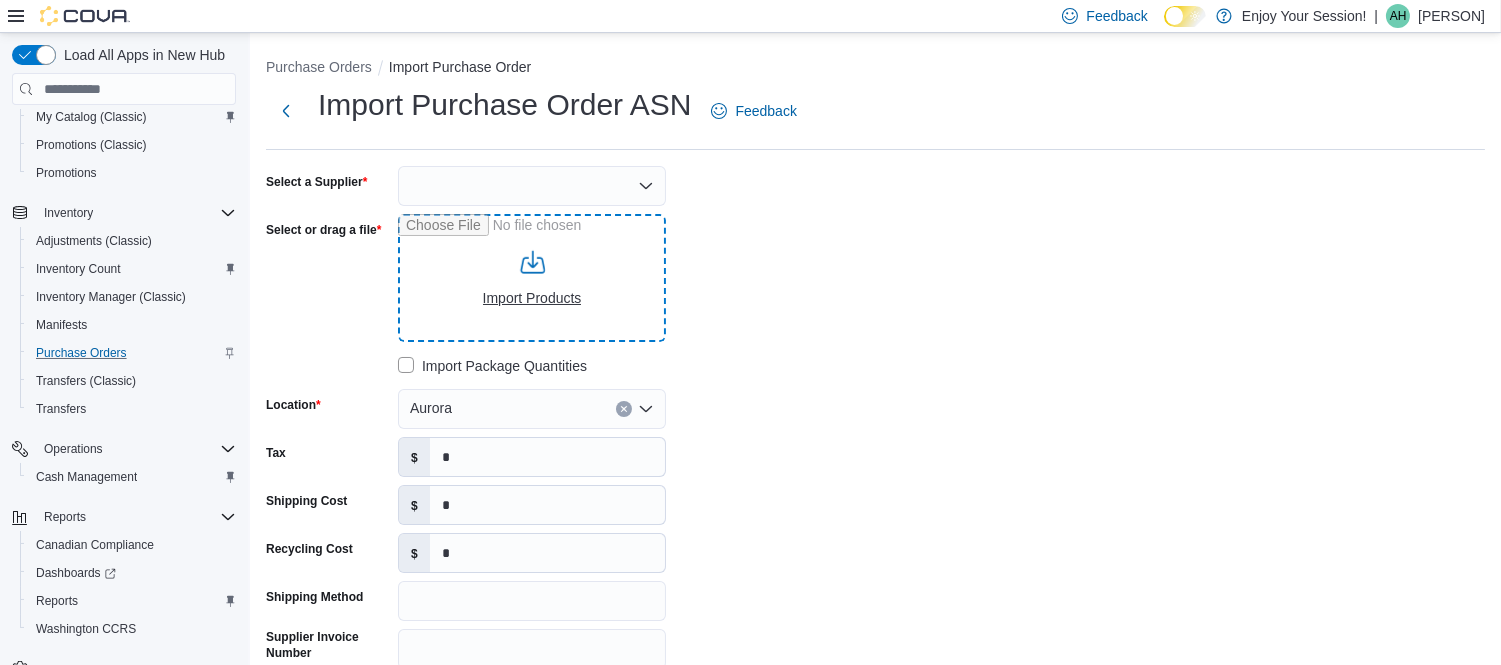 type on "**********" 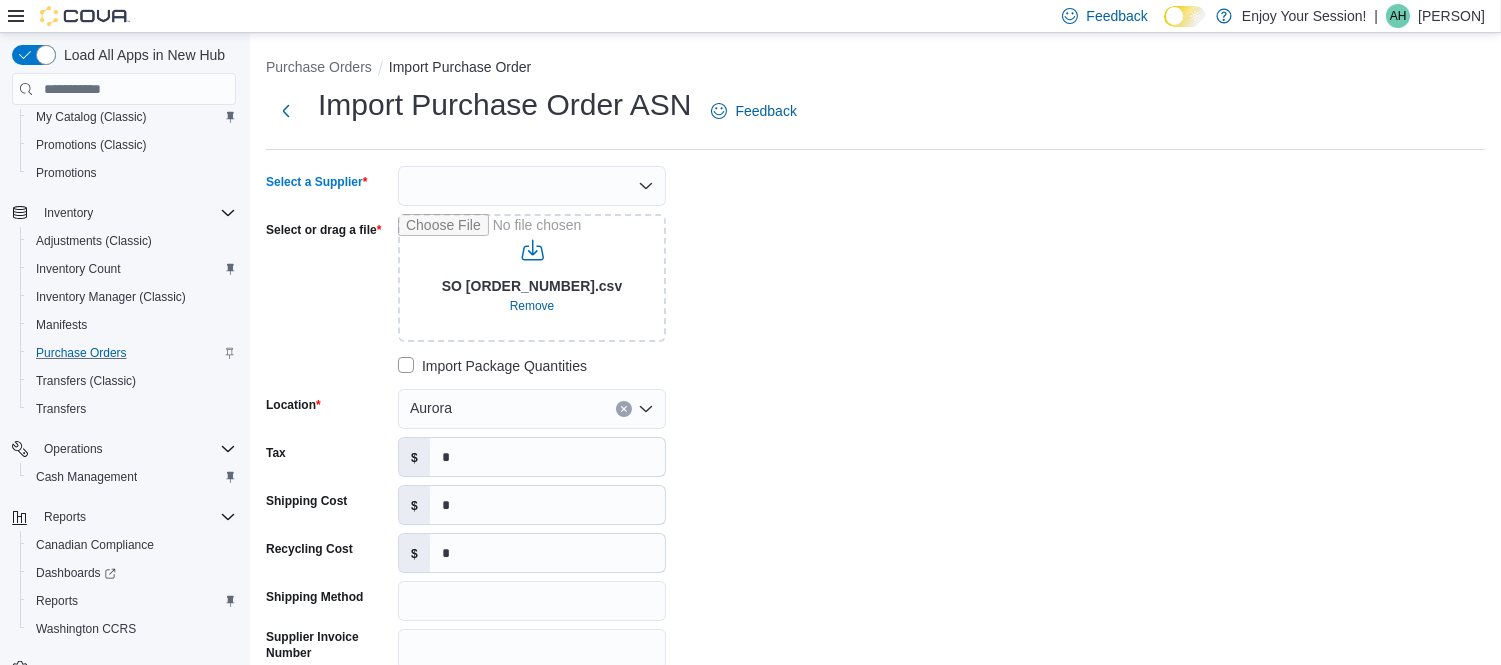 click at bounding box center (532, 186) 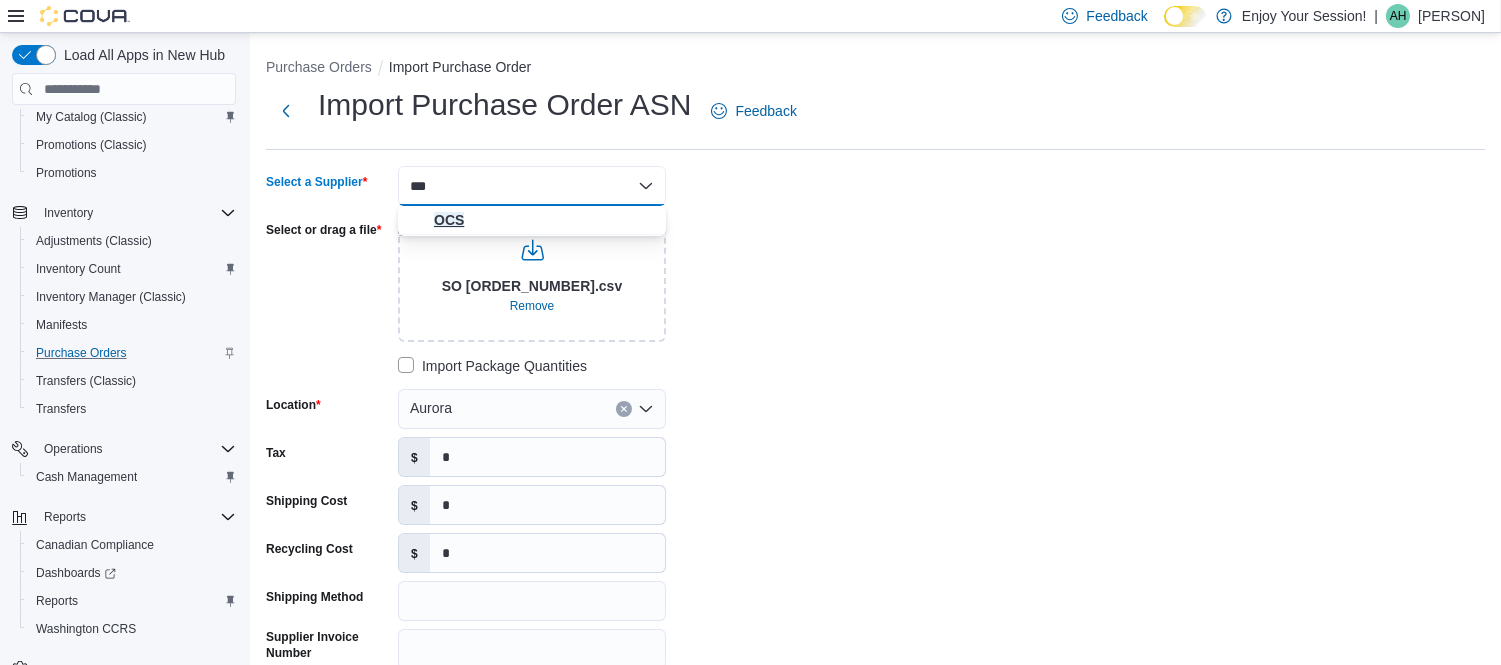 type on "***" 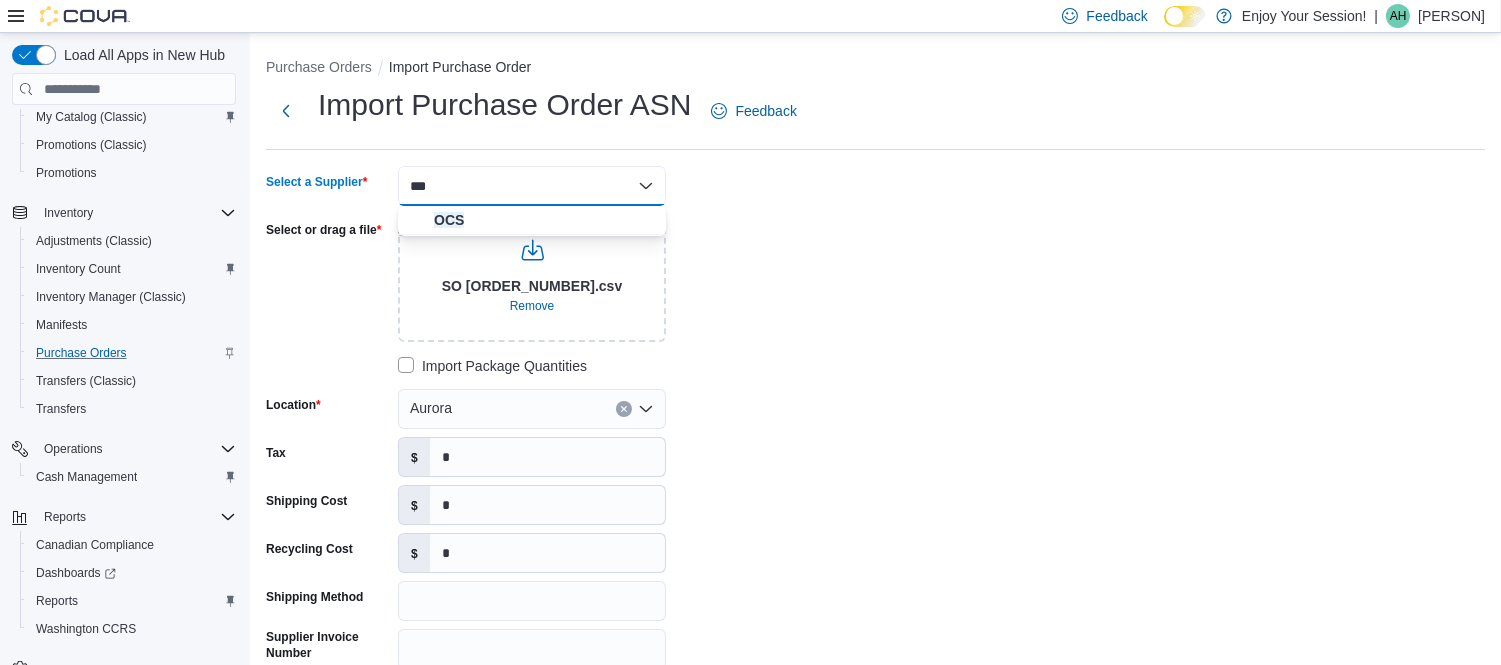 type 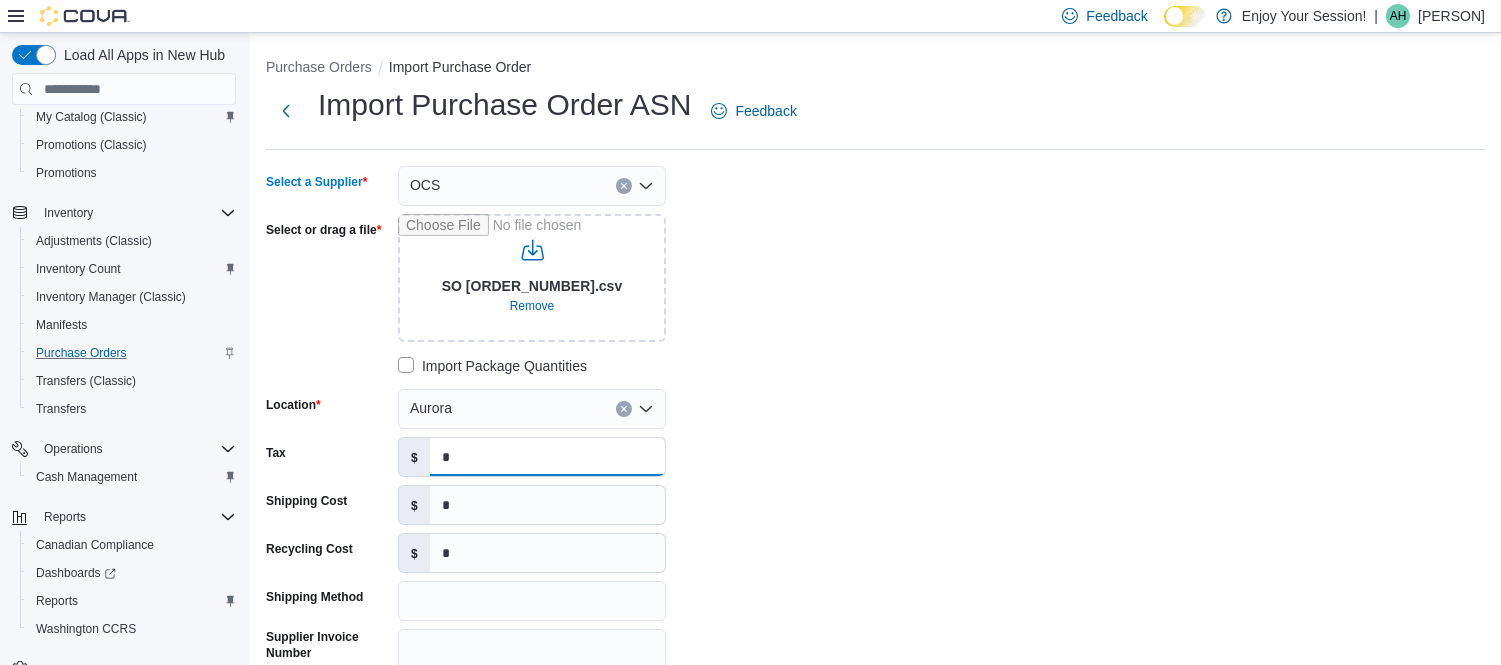 click on "Tax $ *" at bounding box center (466, 457) 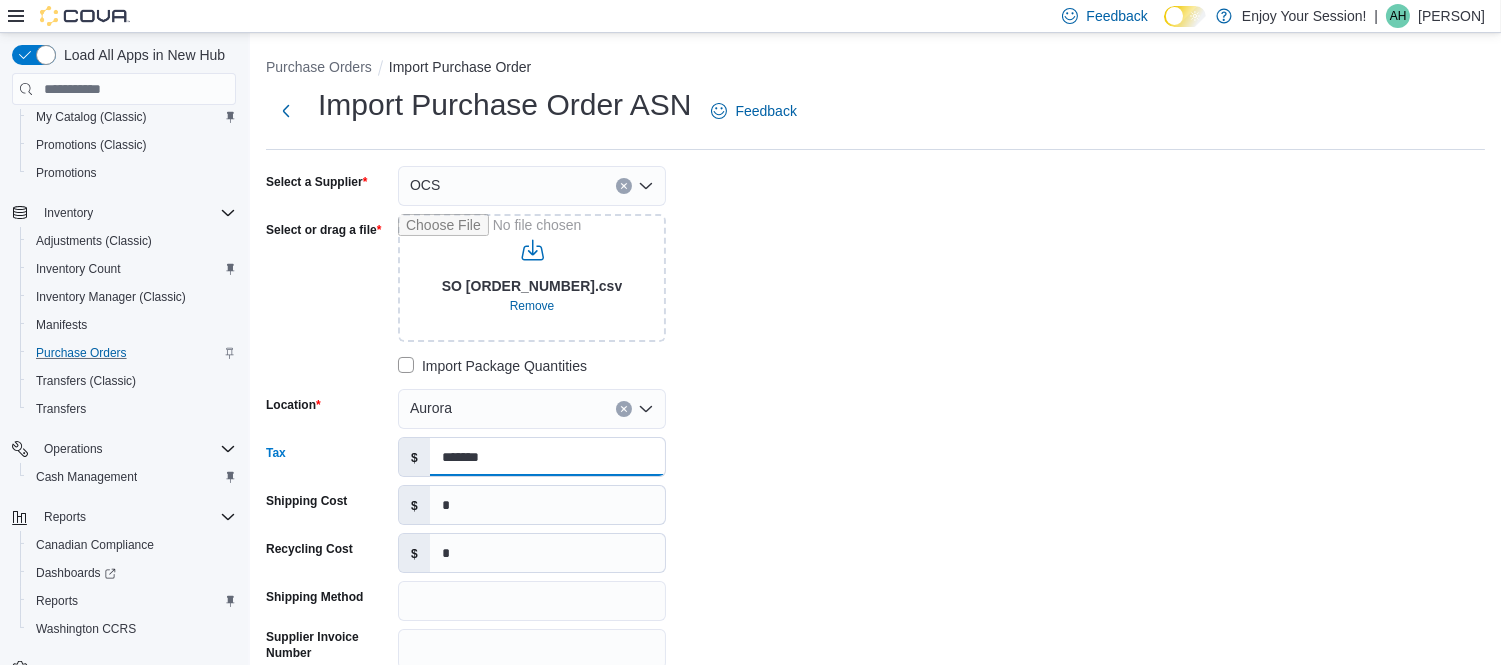 type on "*******" 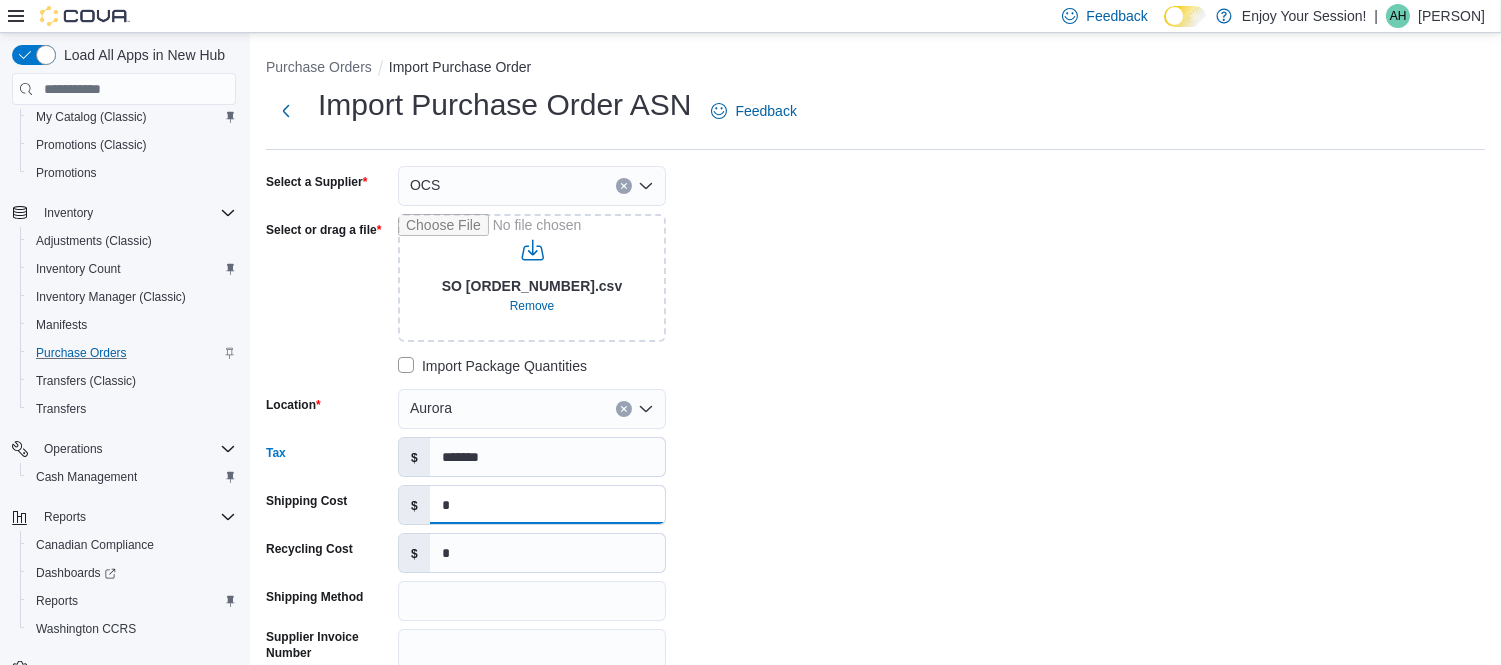 click on "*" at bounding box center (547, 505) 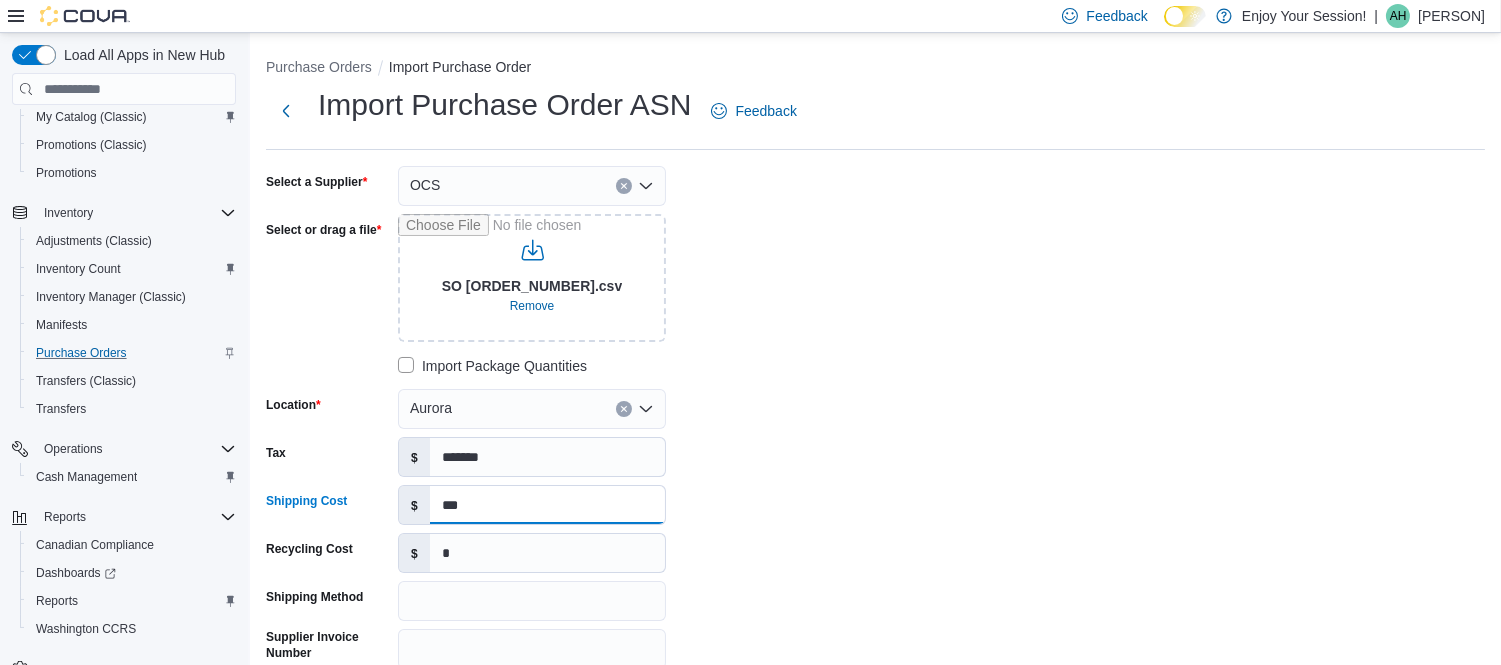 type on "***" 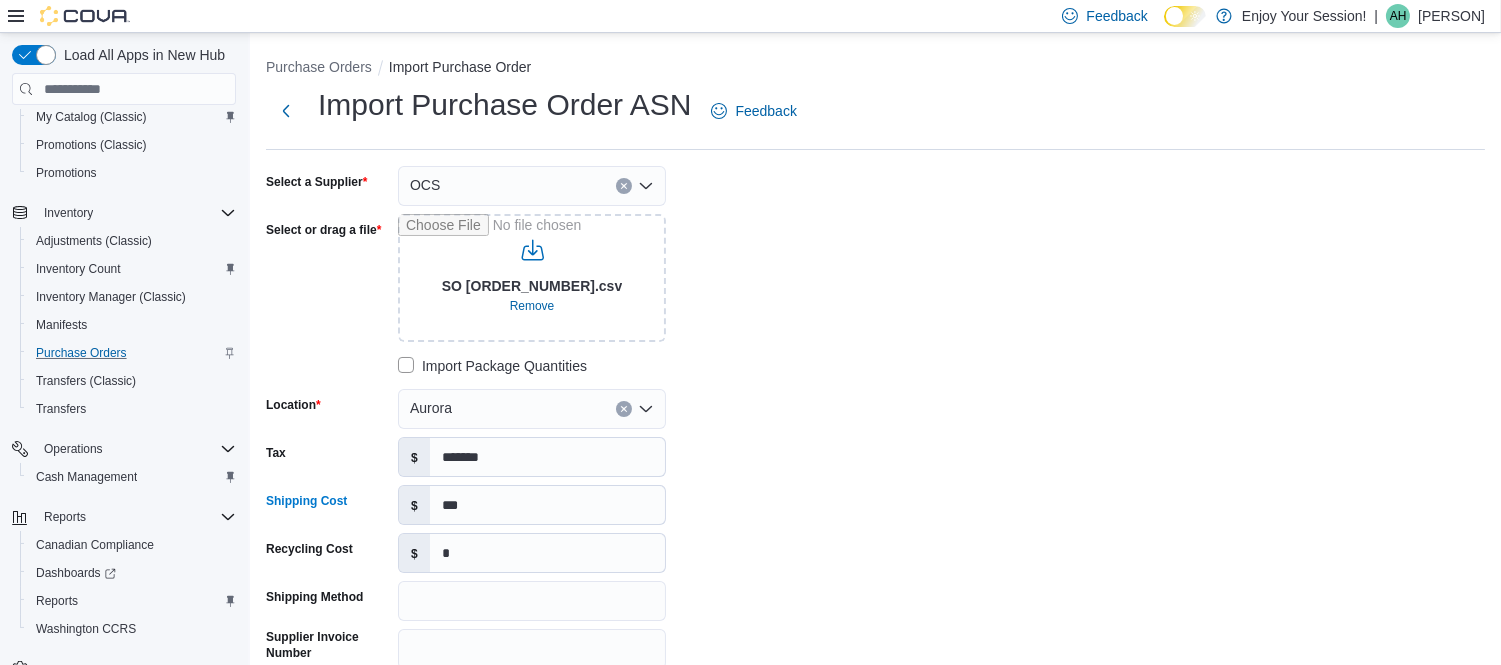 click on "**********" at bounding box center (566, 465) 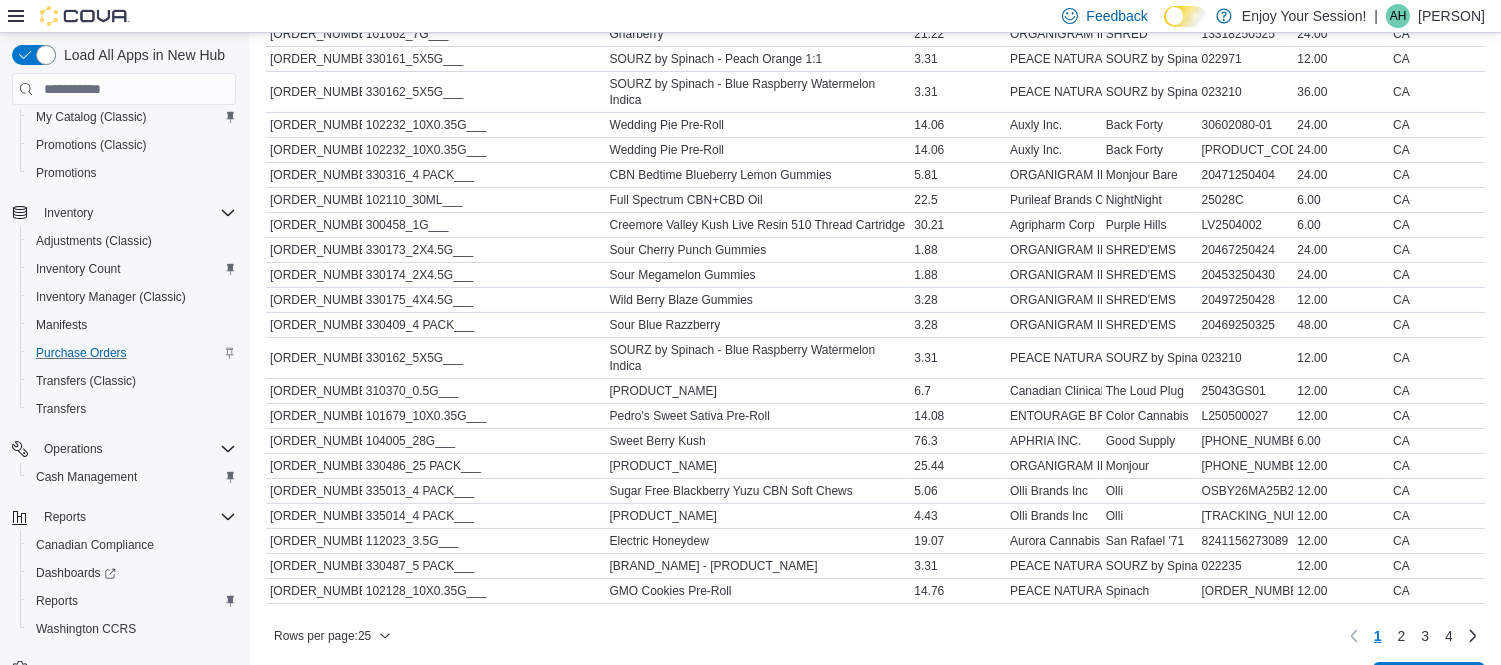 scroll, scrollTop: 1003, scrollLeft: 0, axis: vertical 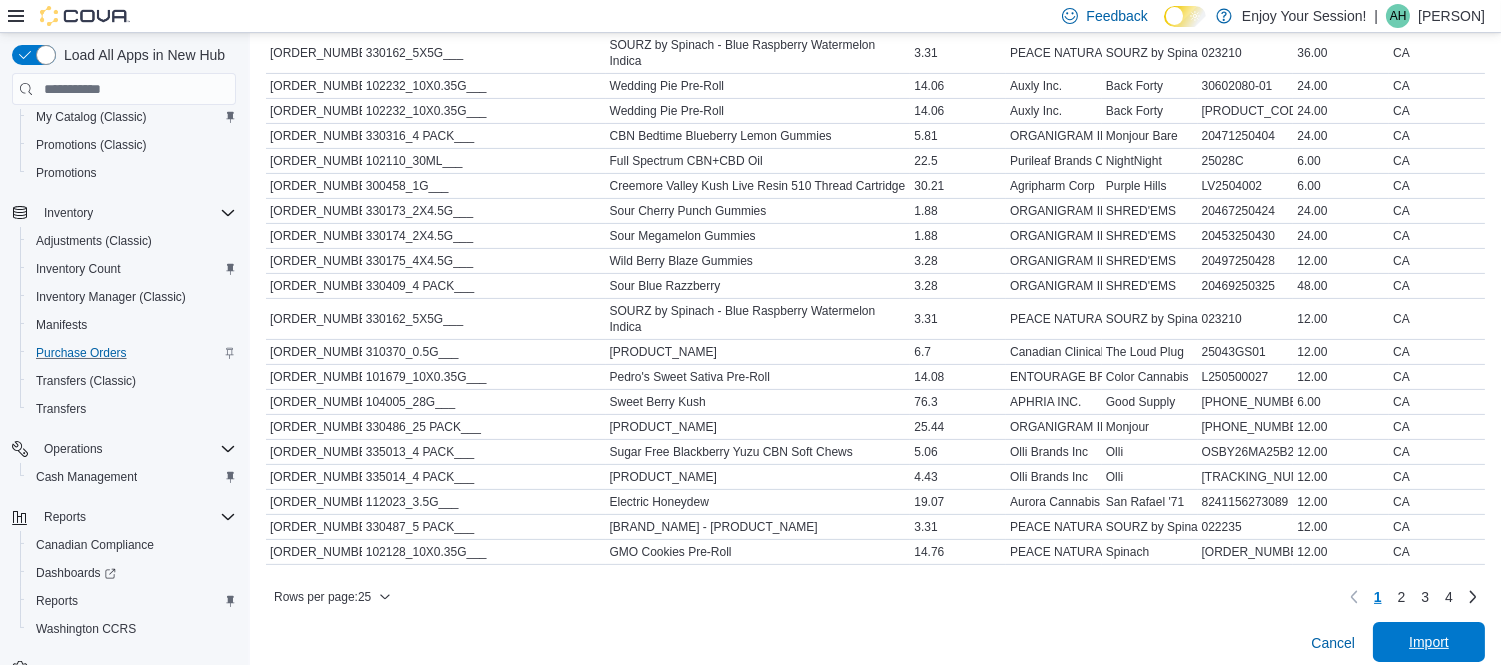 click on "Import" at bounding box center [1429, 642] 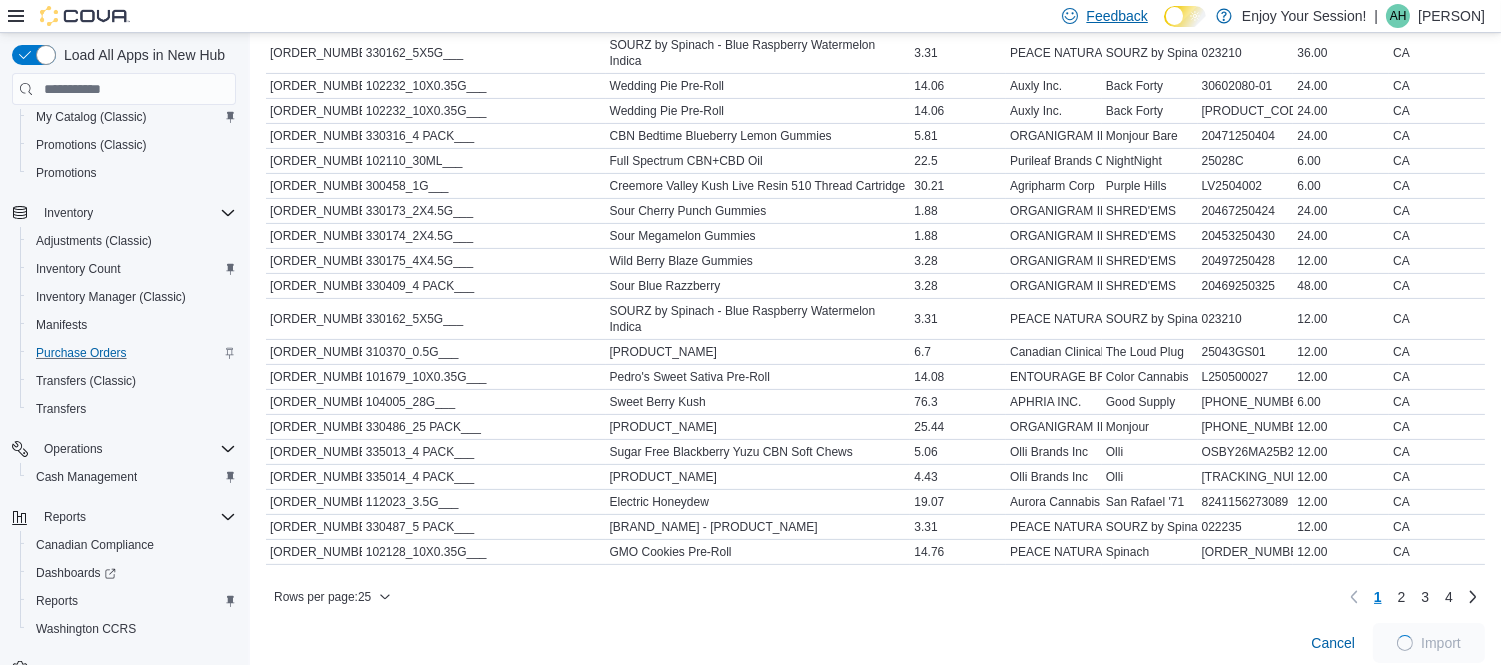scroll, scrollTop: 1031, scrollLeft: 0, axis: vertical 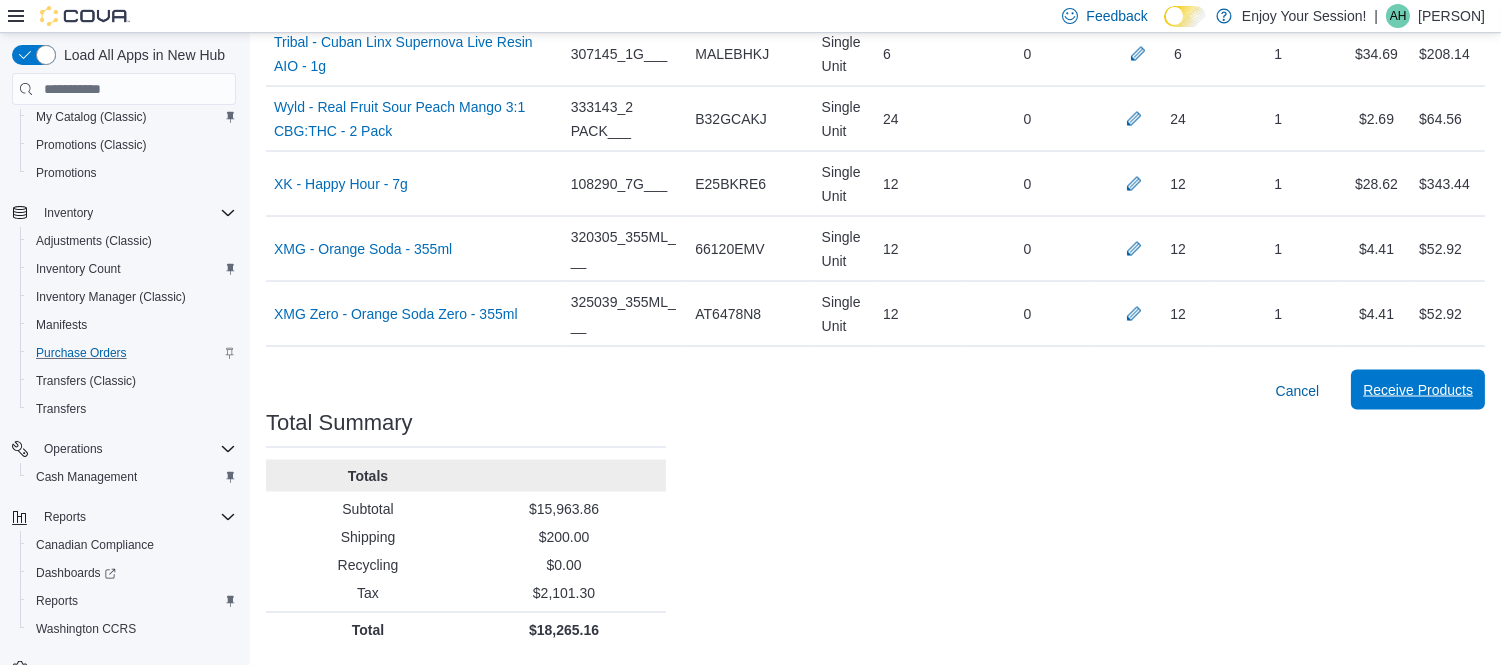 click on "Receive Products" at bounding box center (1418, 390) 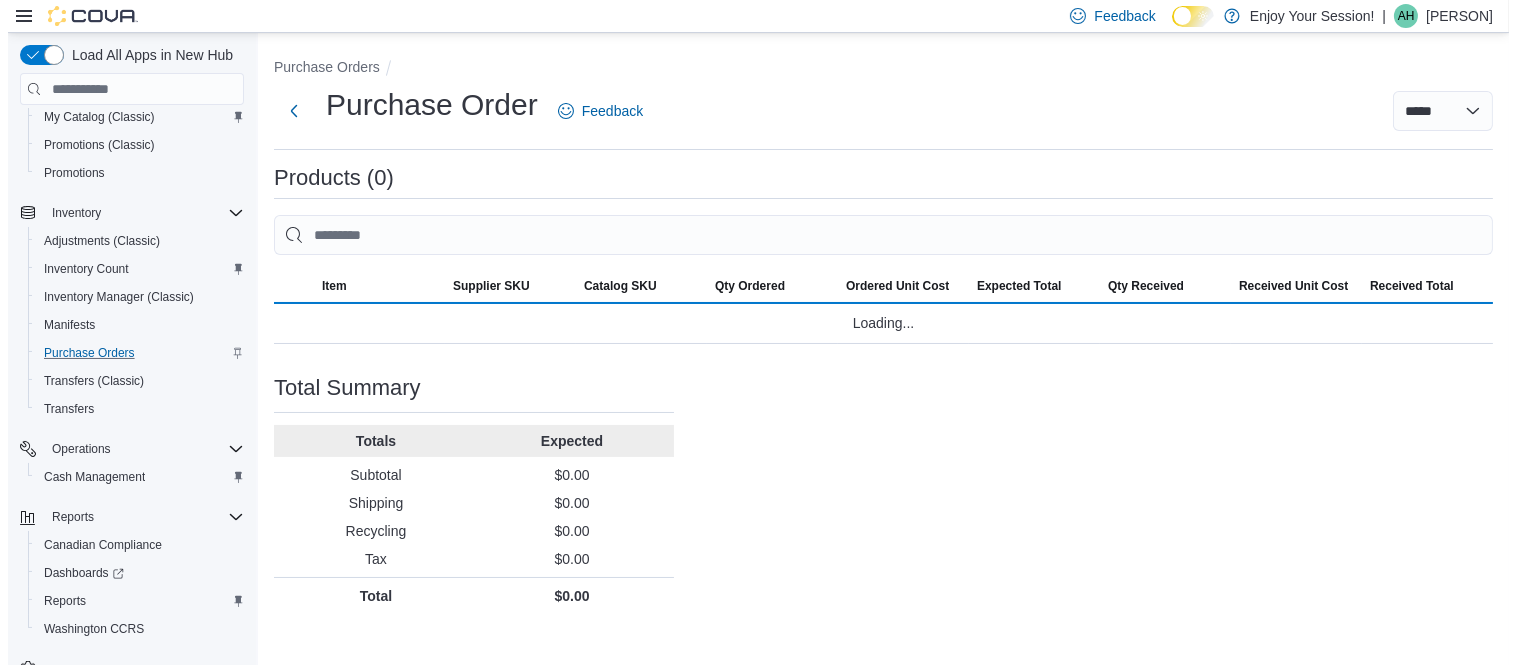 scroll, scrollTop: 0, scrollLeft: 0, axis: both 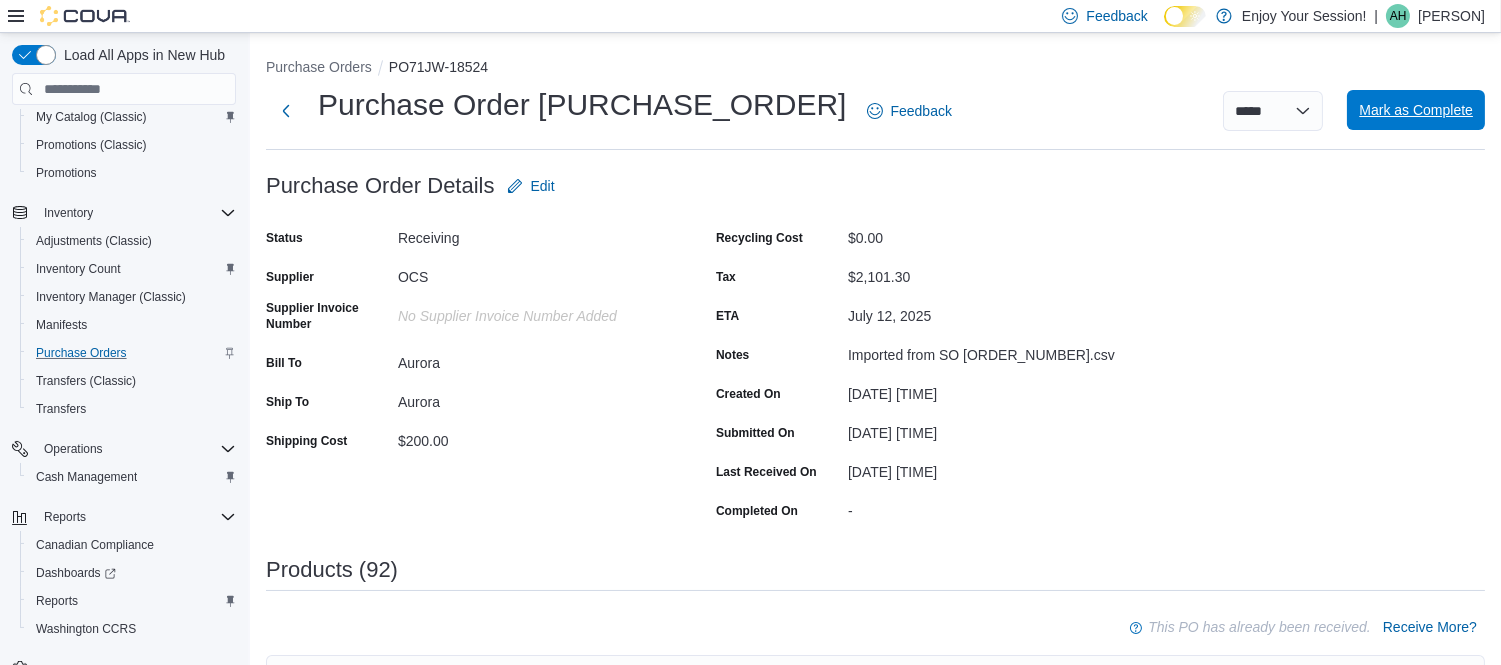 click on "Mark as Complete" at bounding box center (1416, 110) 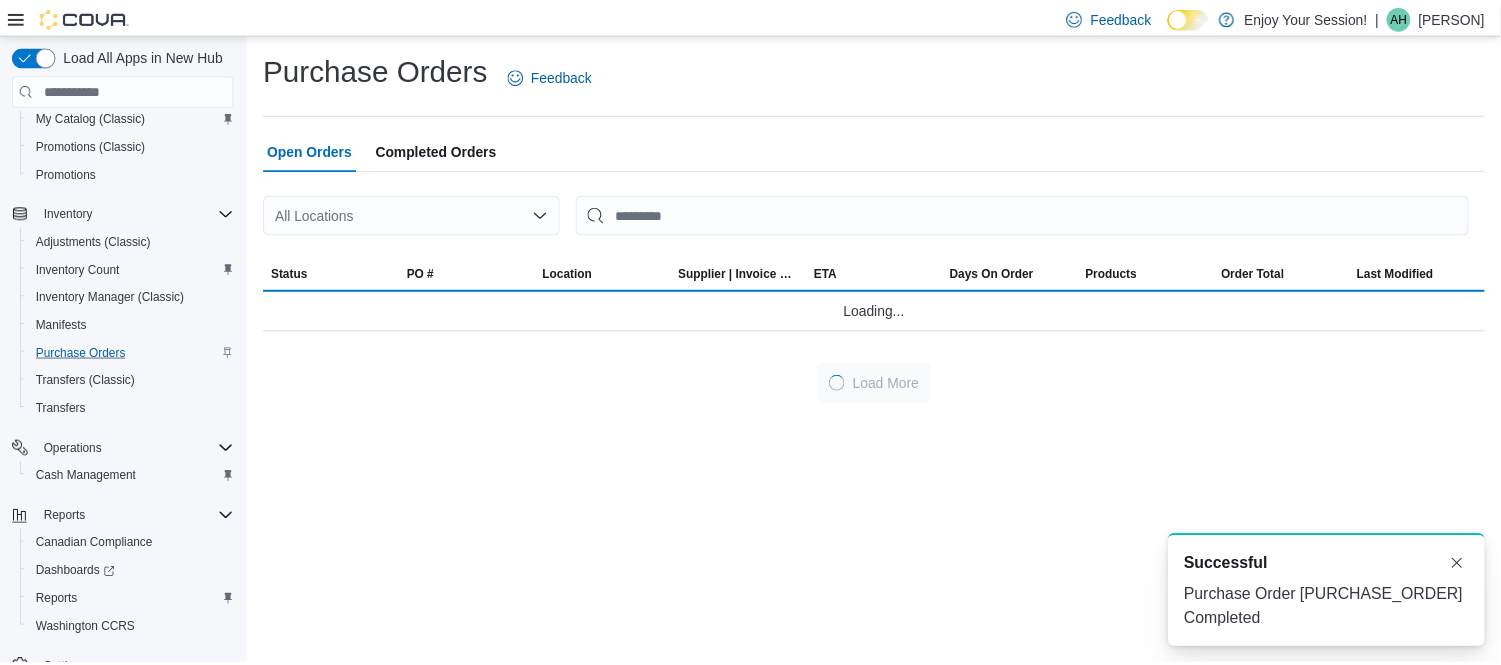 scroll, scrollTop: 0, scrollLeft: 0, axis: both 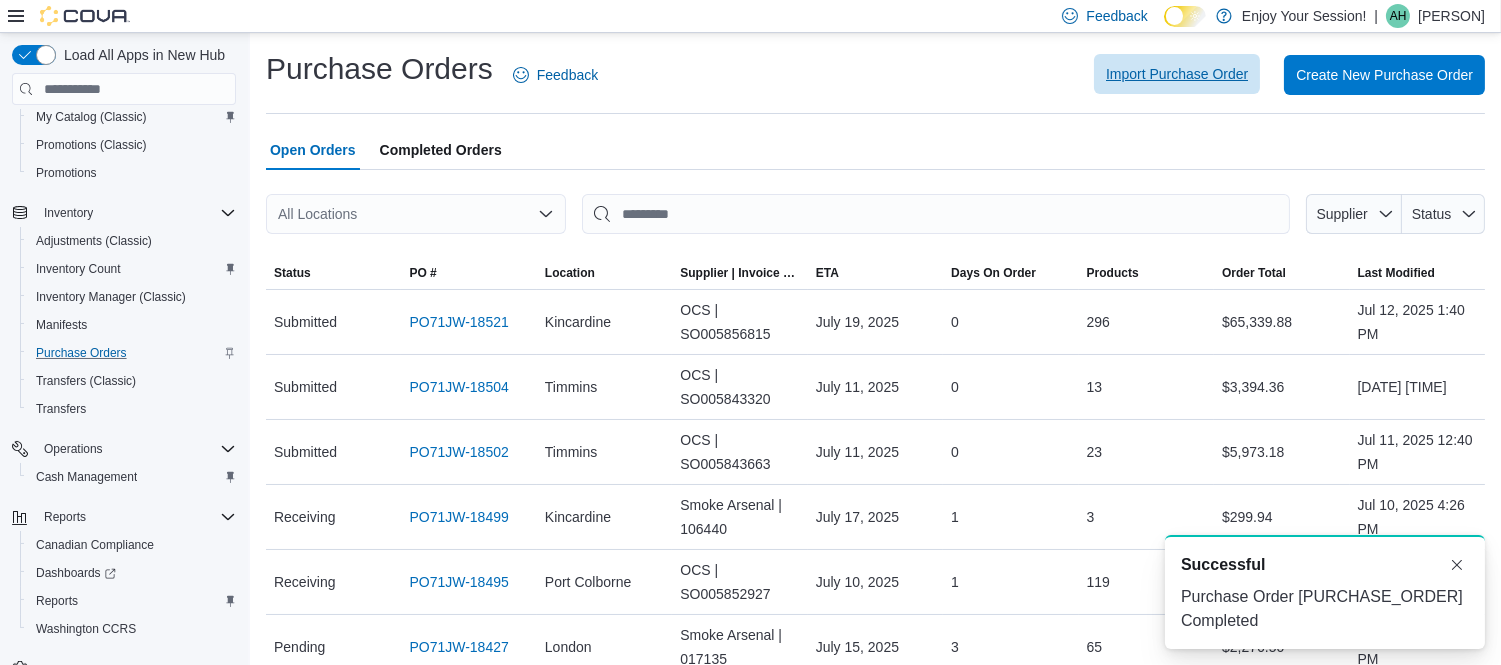 click on "Import Purchase Order" at bounding box center (1177, 74) 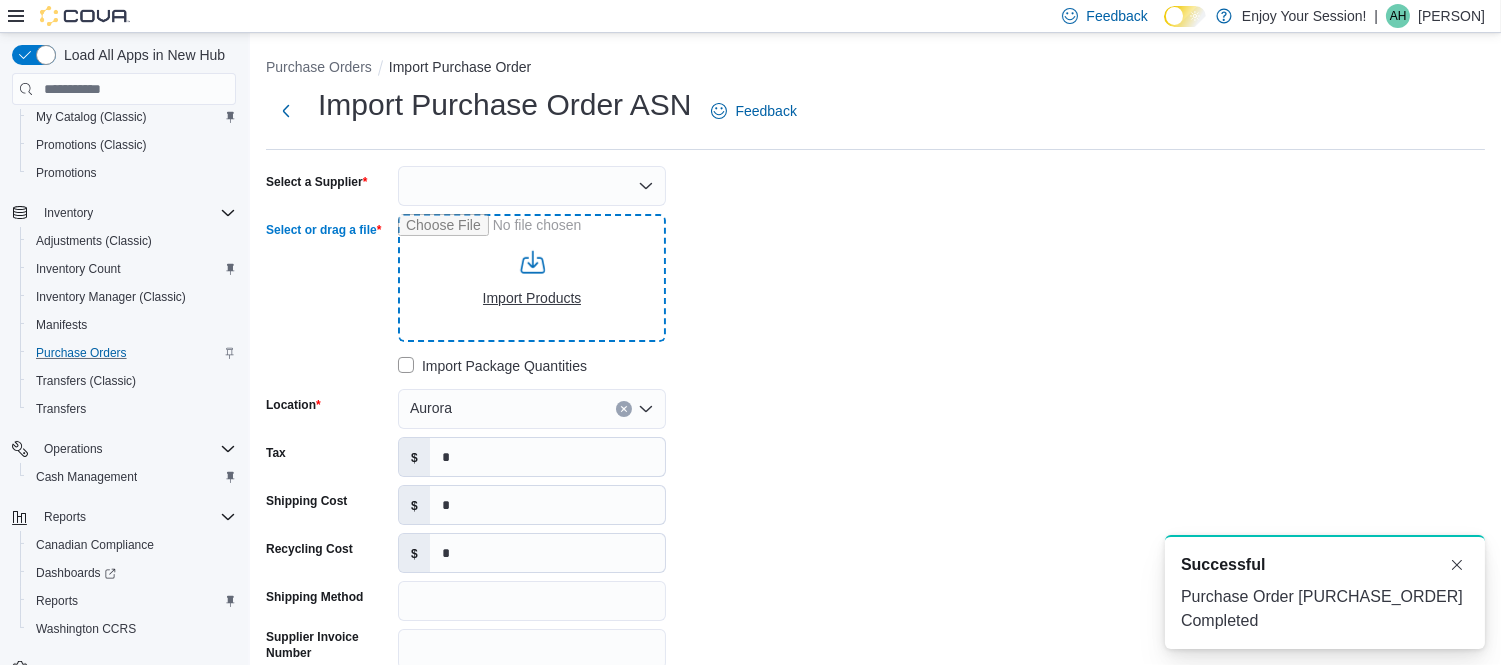 click on "Select or drag a file" at bounding box center (532, 278) 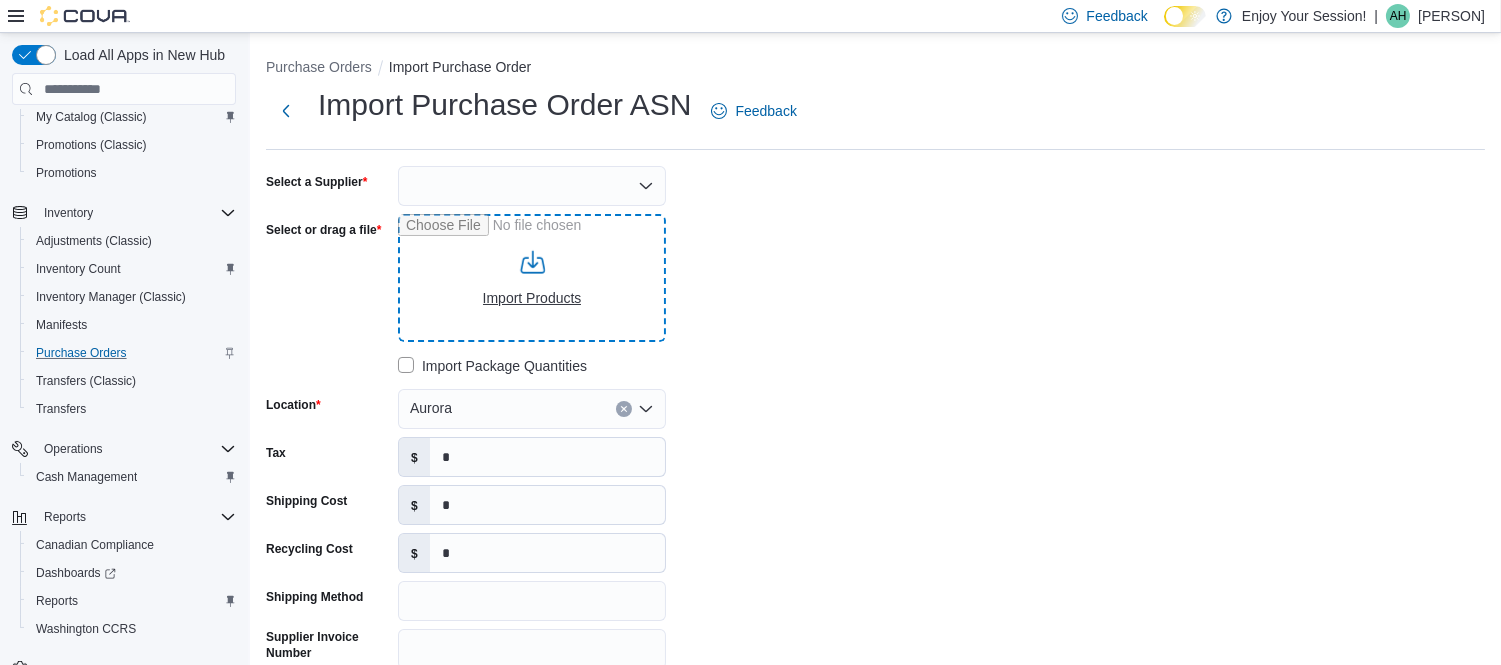 type on "**********" 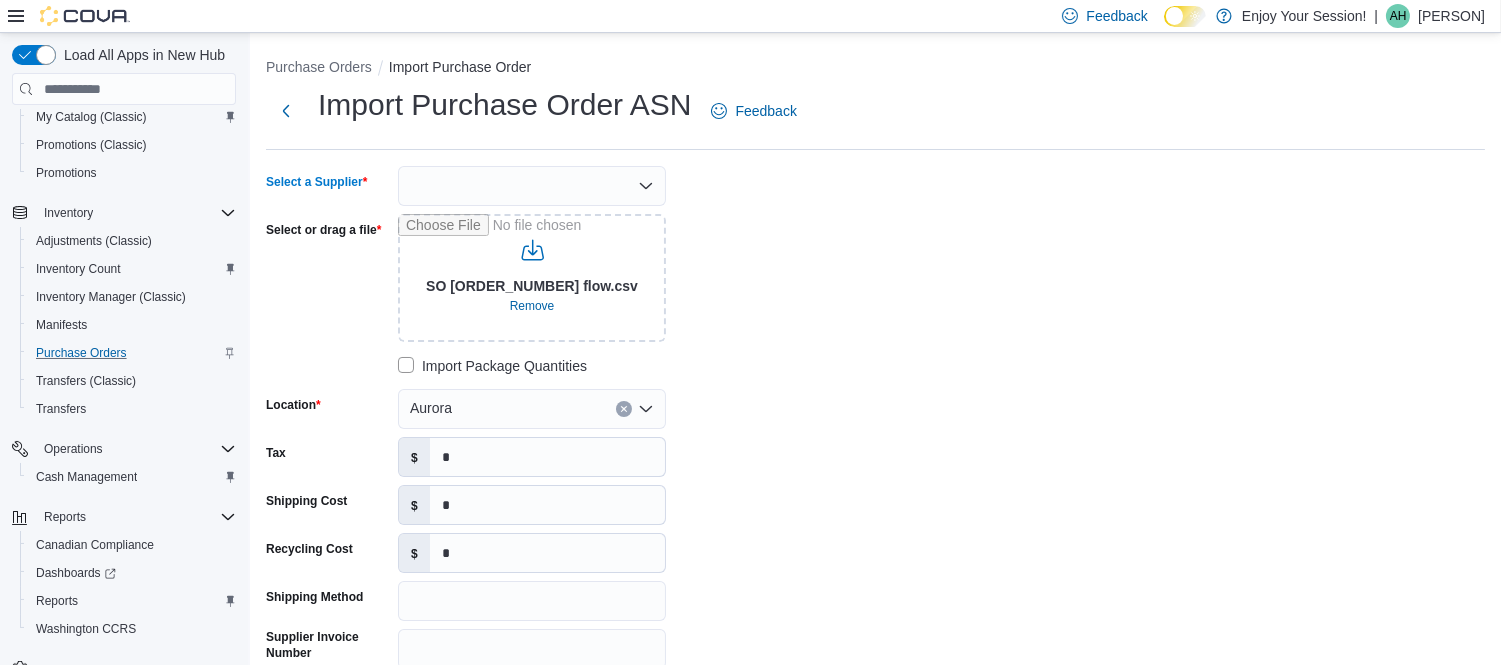 click at bounding box center [532, 186] 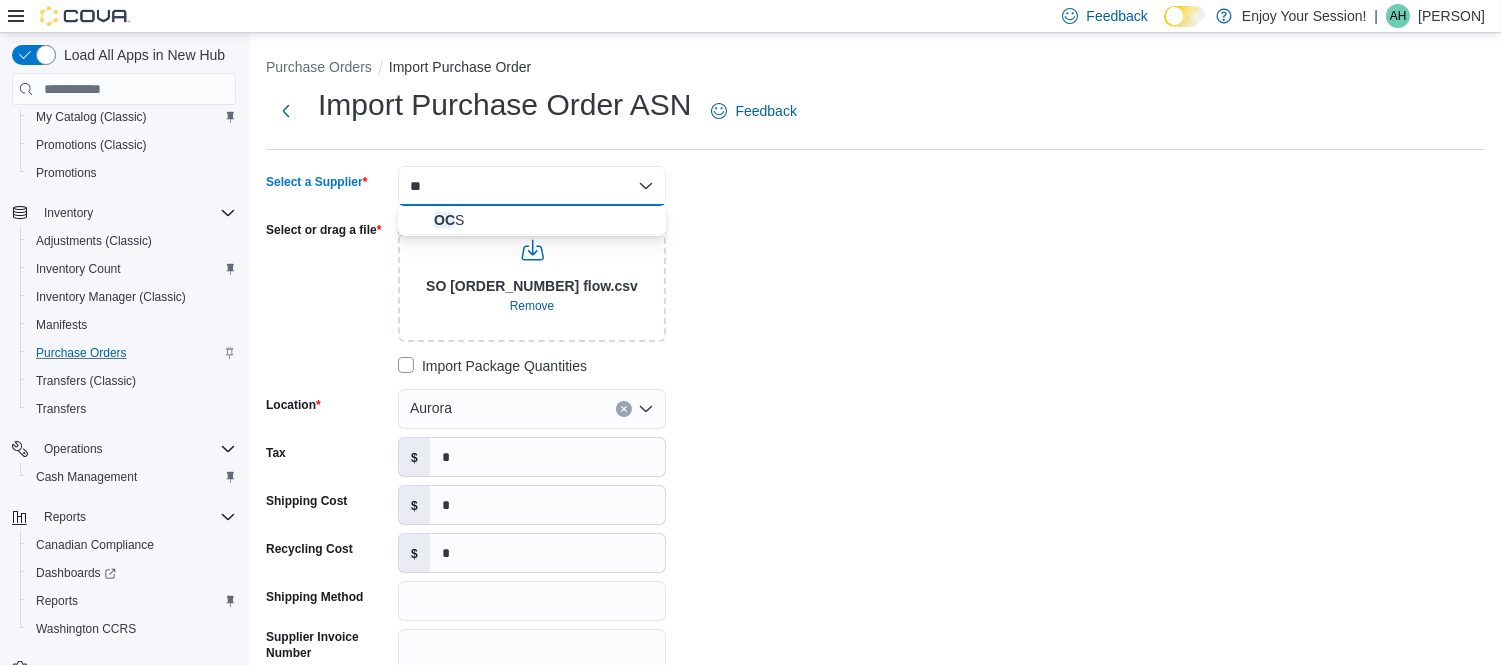 type on "***" 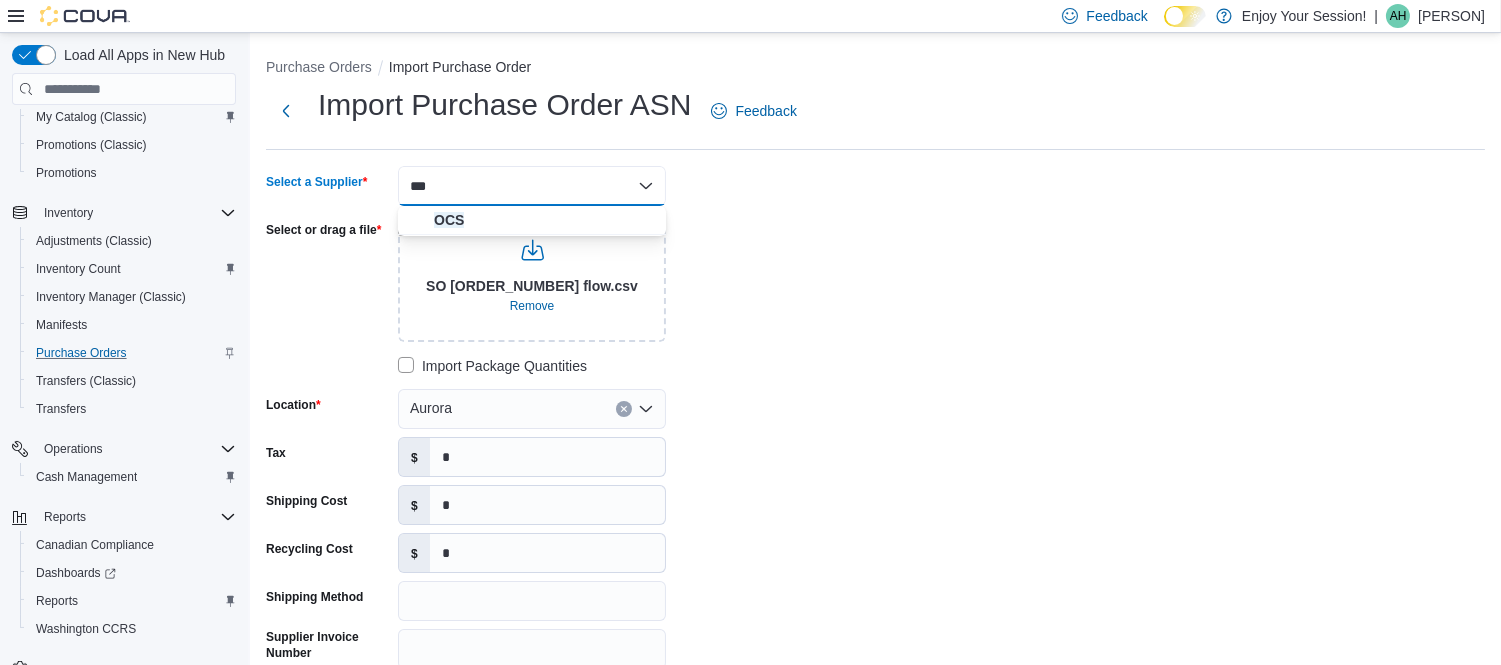 type 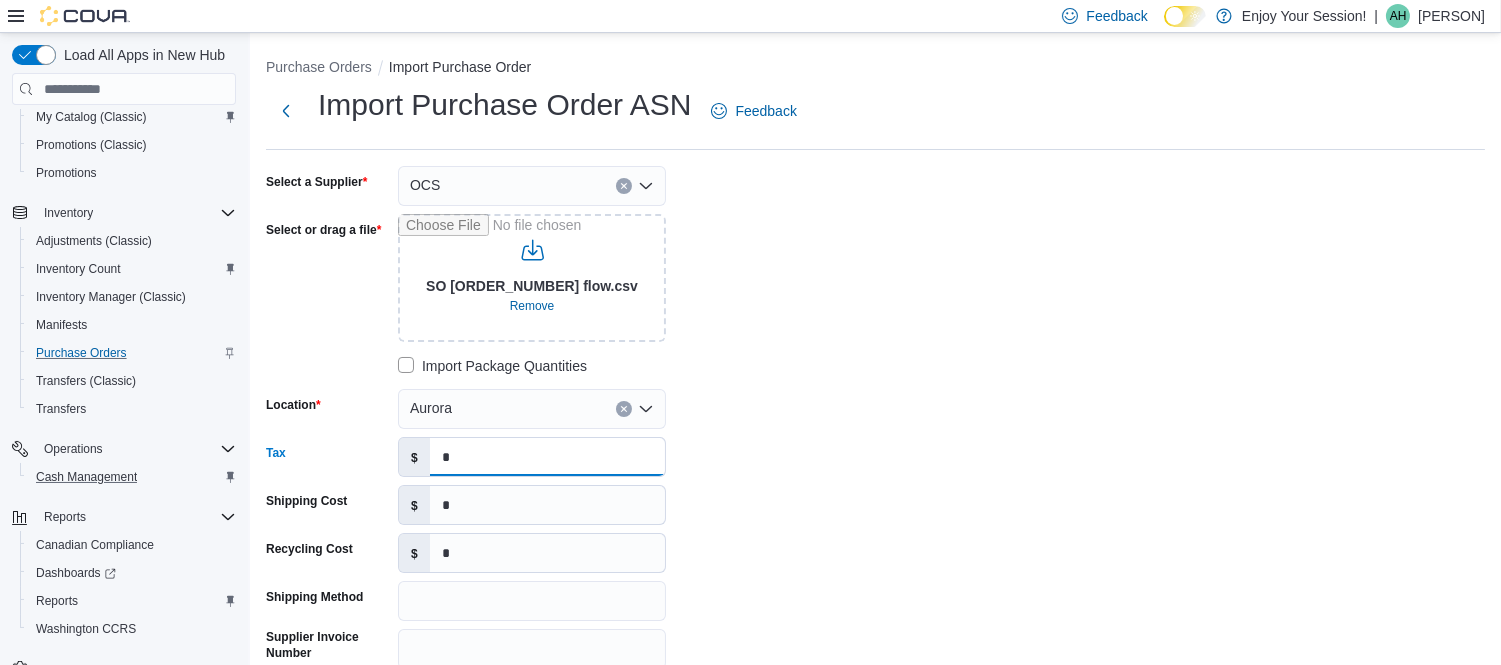 drag, startPoint x: 278, startPoint y: 465, endPoint x: 226, endPoint y: 468, distance: 52.086468 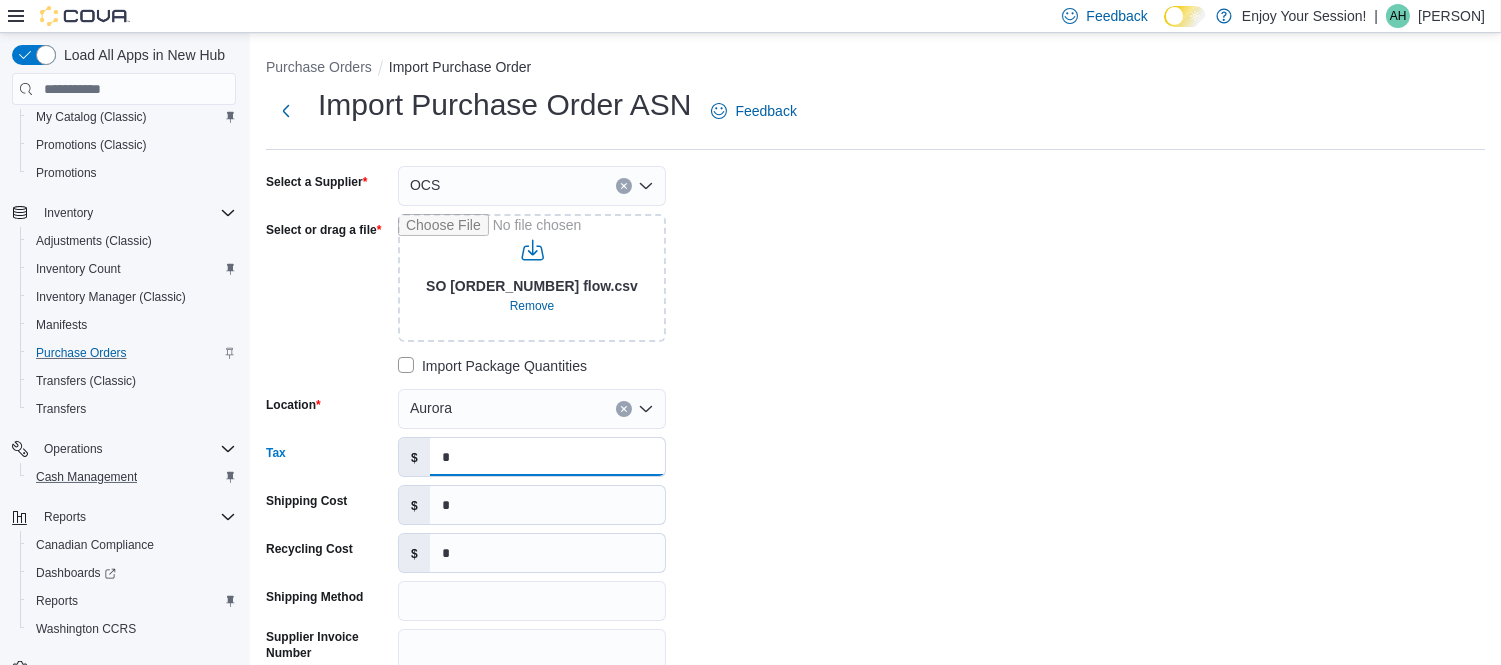 click on "**********" at bounding box center [750, 671] 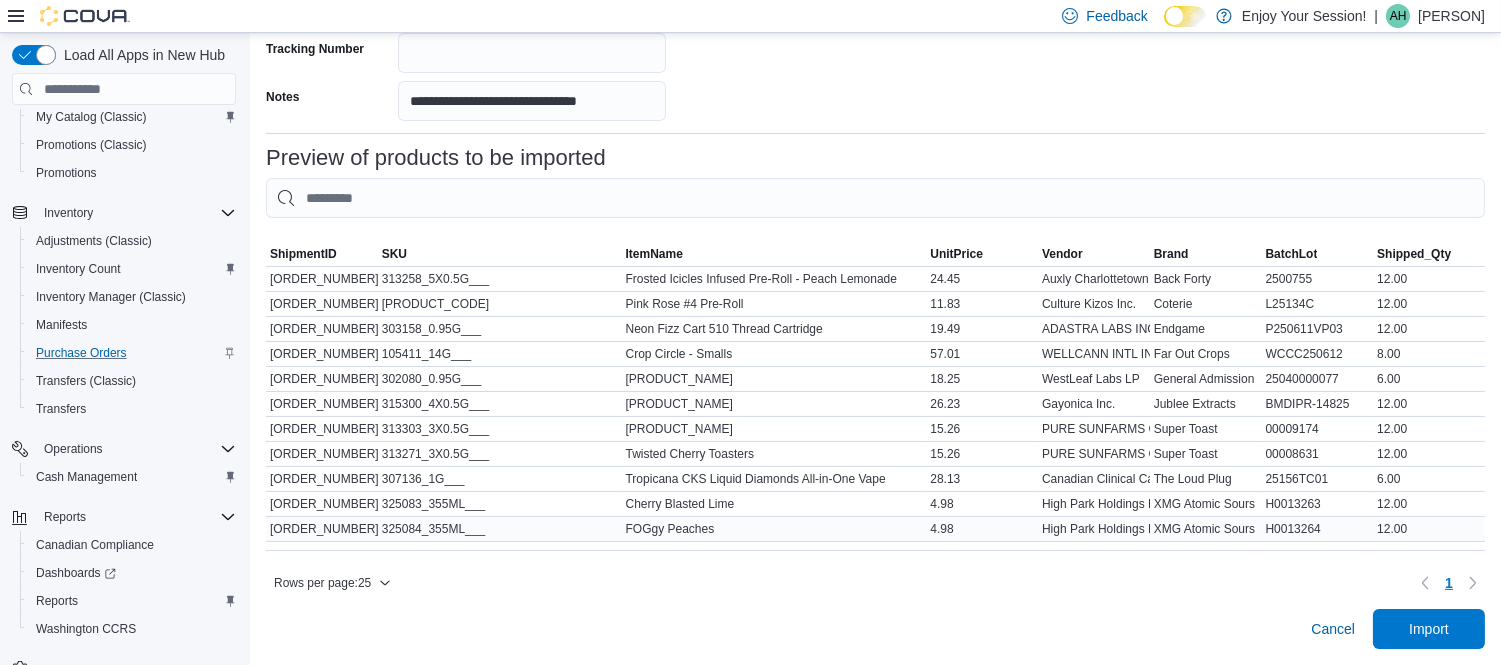 scroll, scrollTop: 677, scrollLeft: 0, axis: vertical 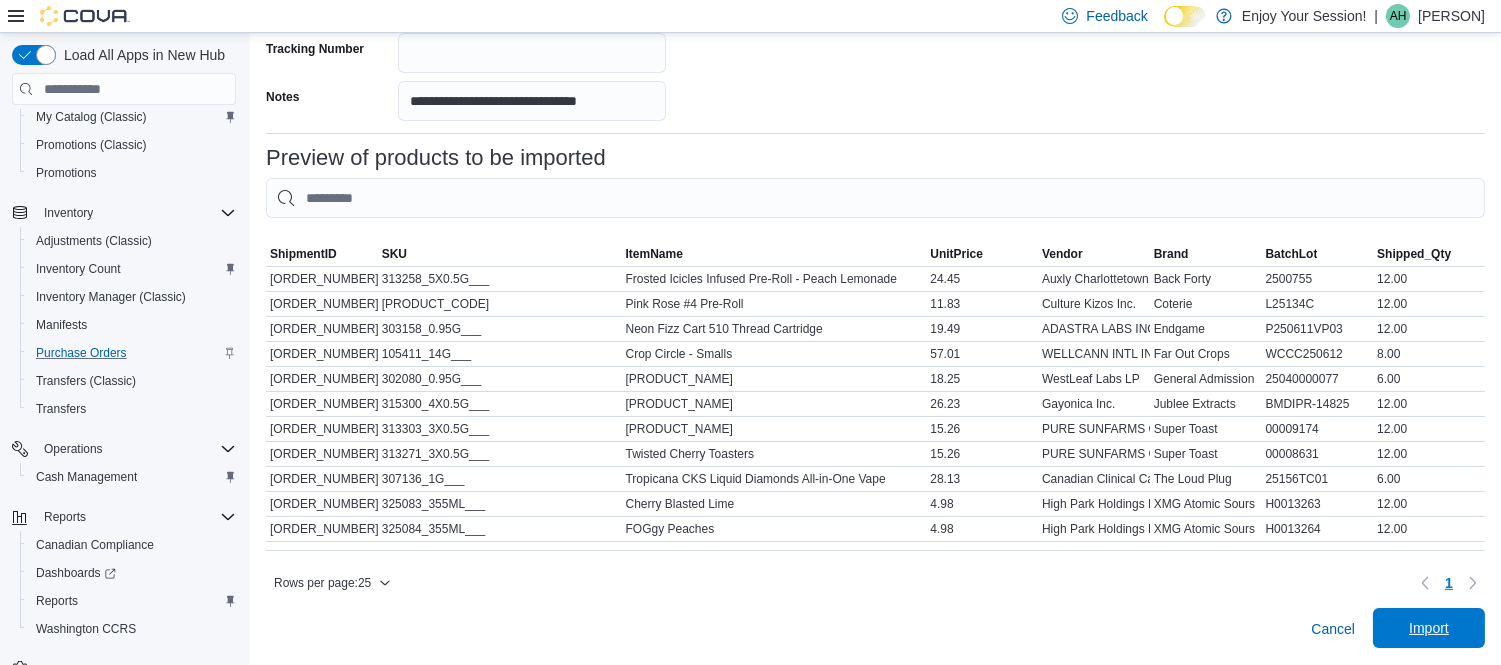 type on "******" 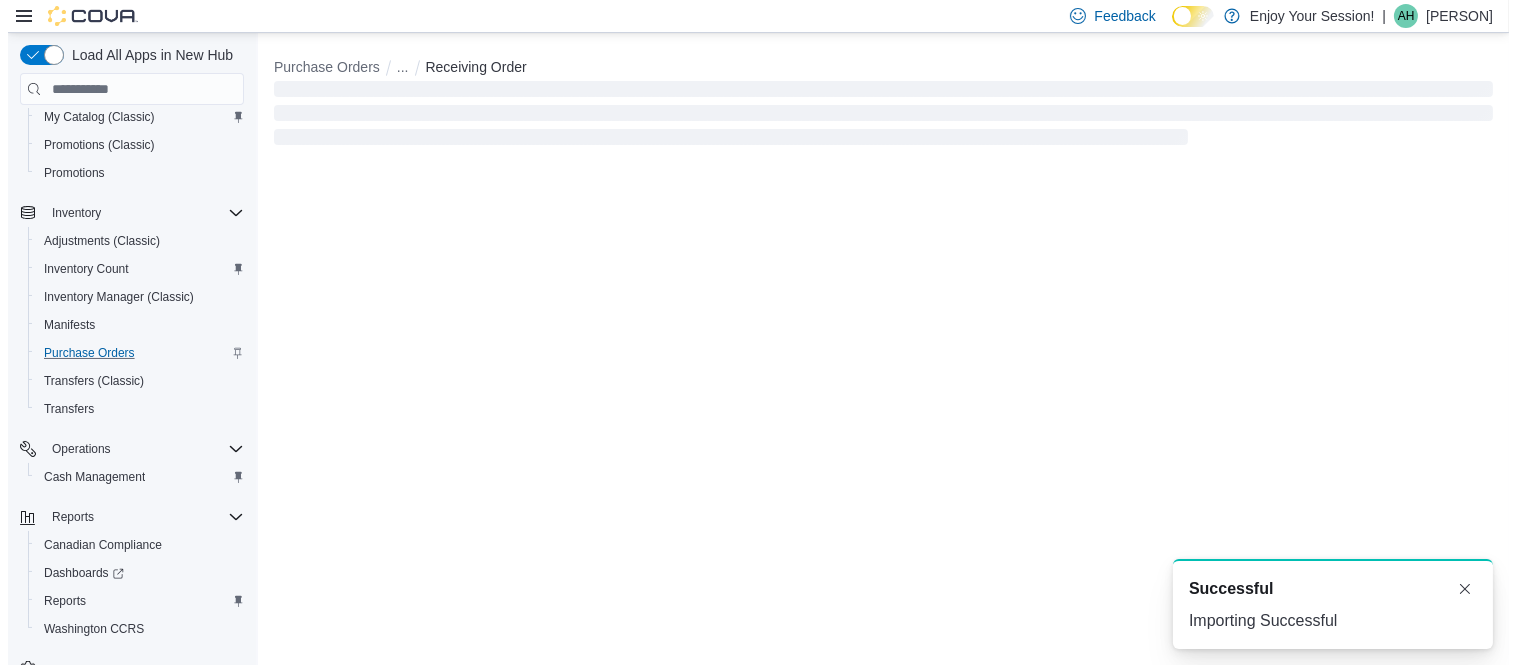 scroll, scrollTop: 0, scrollLeft: 0, axis: both 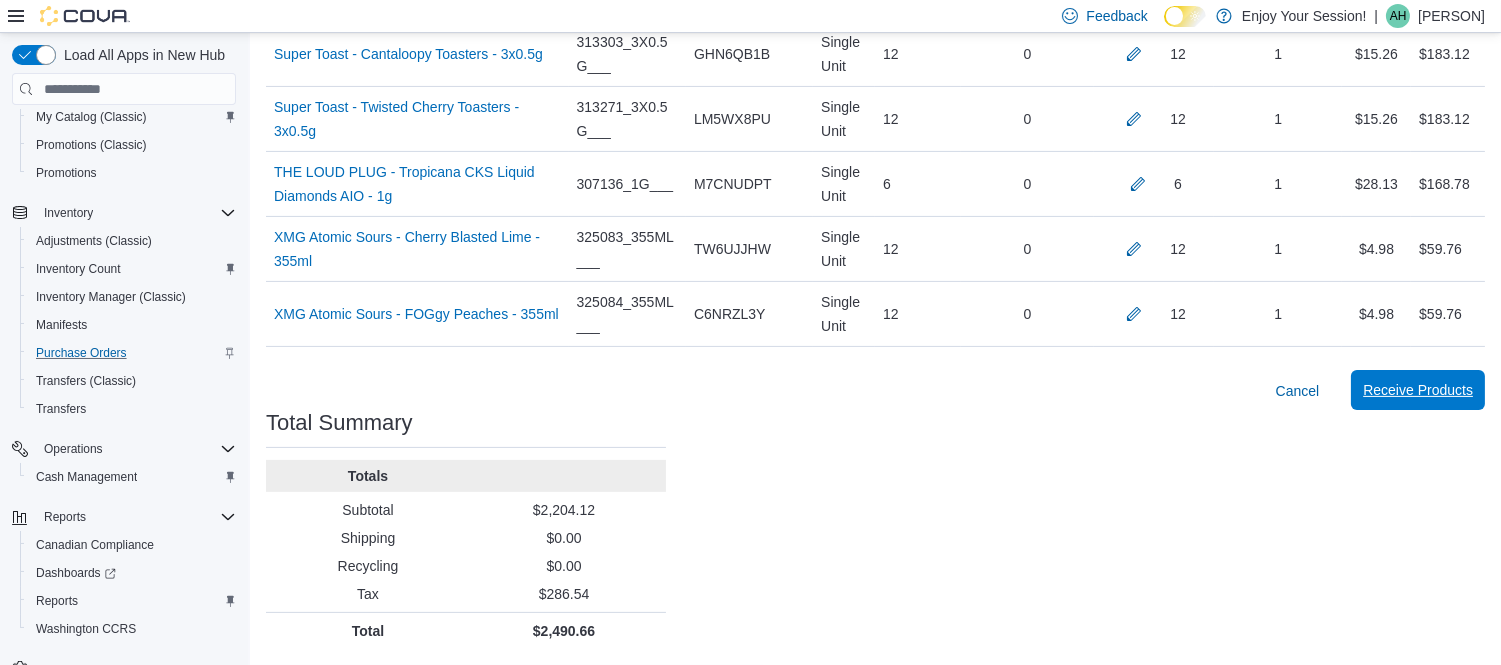 click on "Receive Products" at bounding box center (1418, 390) 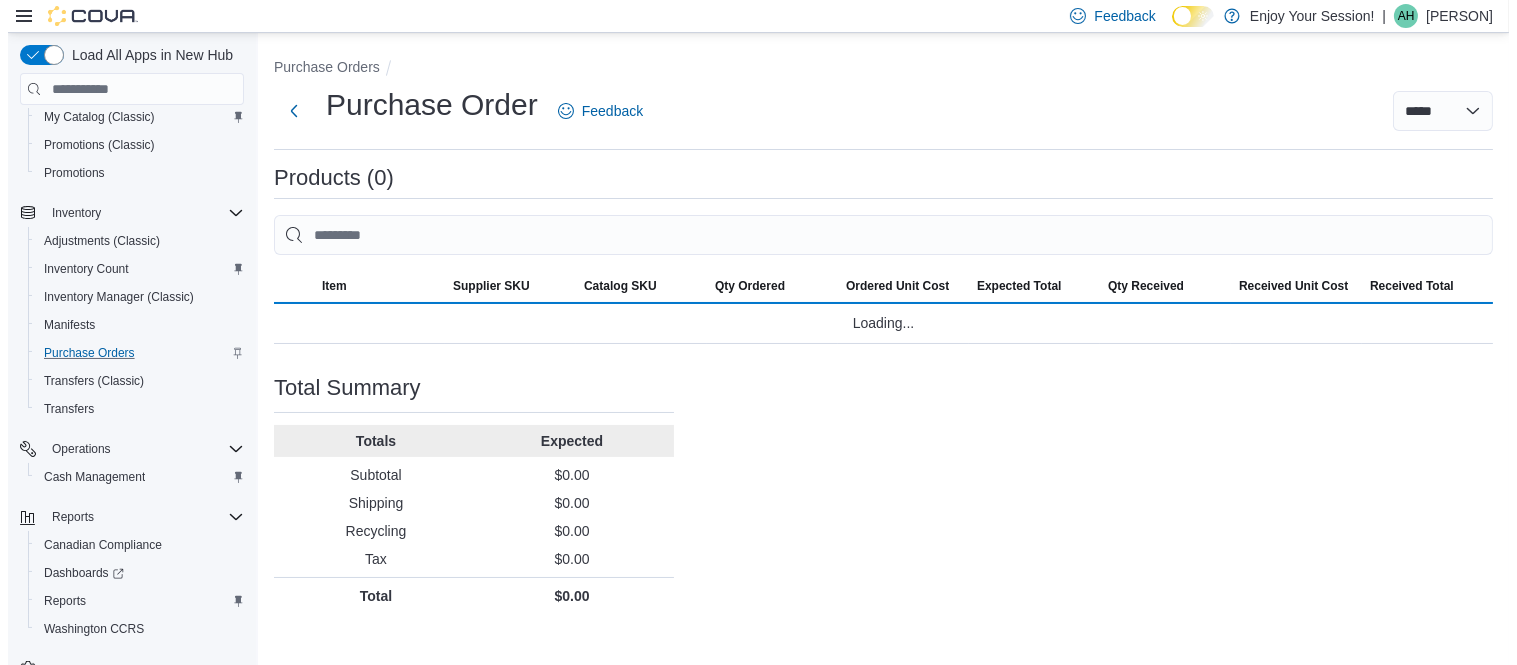 scroll, scrollTop: 0, scrollLeft: 0, axis: both 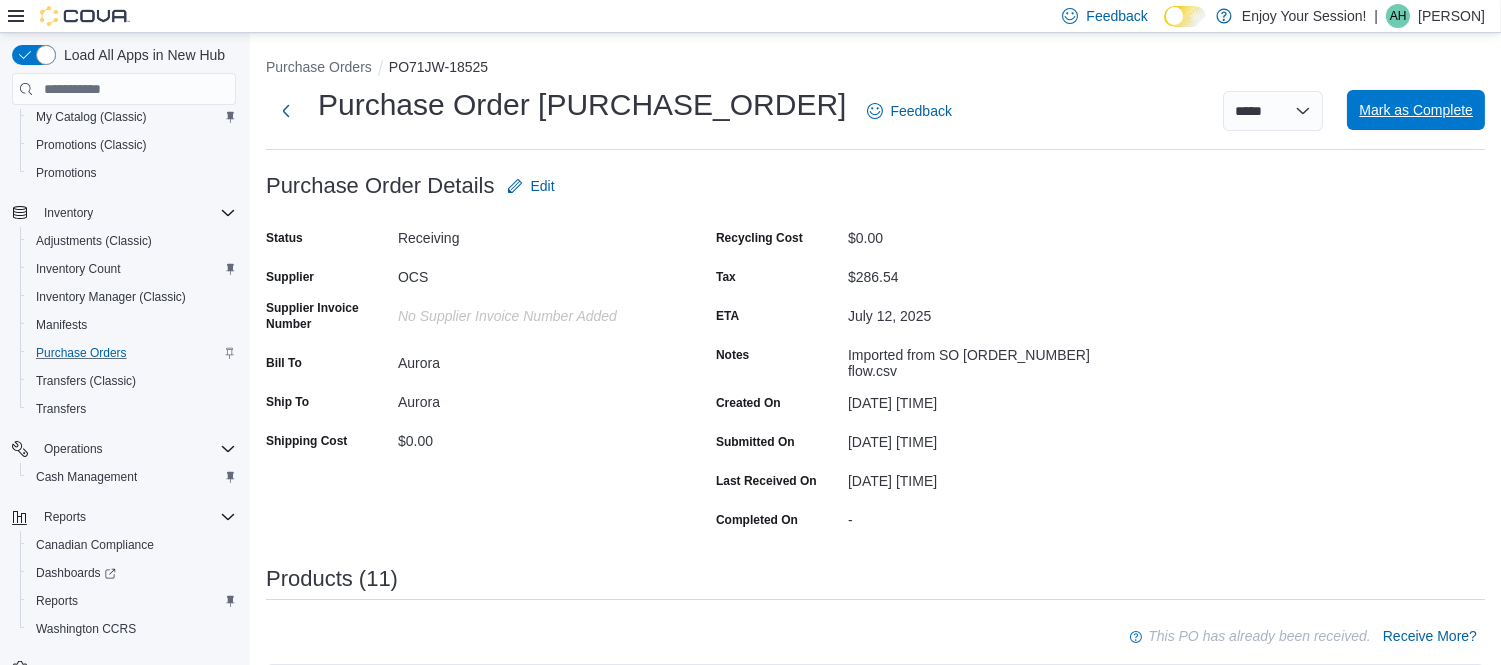 click on "Mark as Complete" at bounding box center [1416, 110] 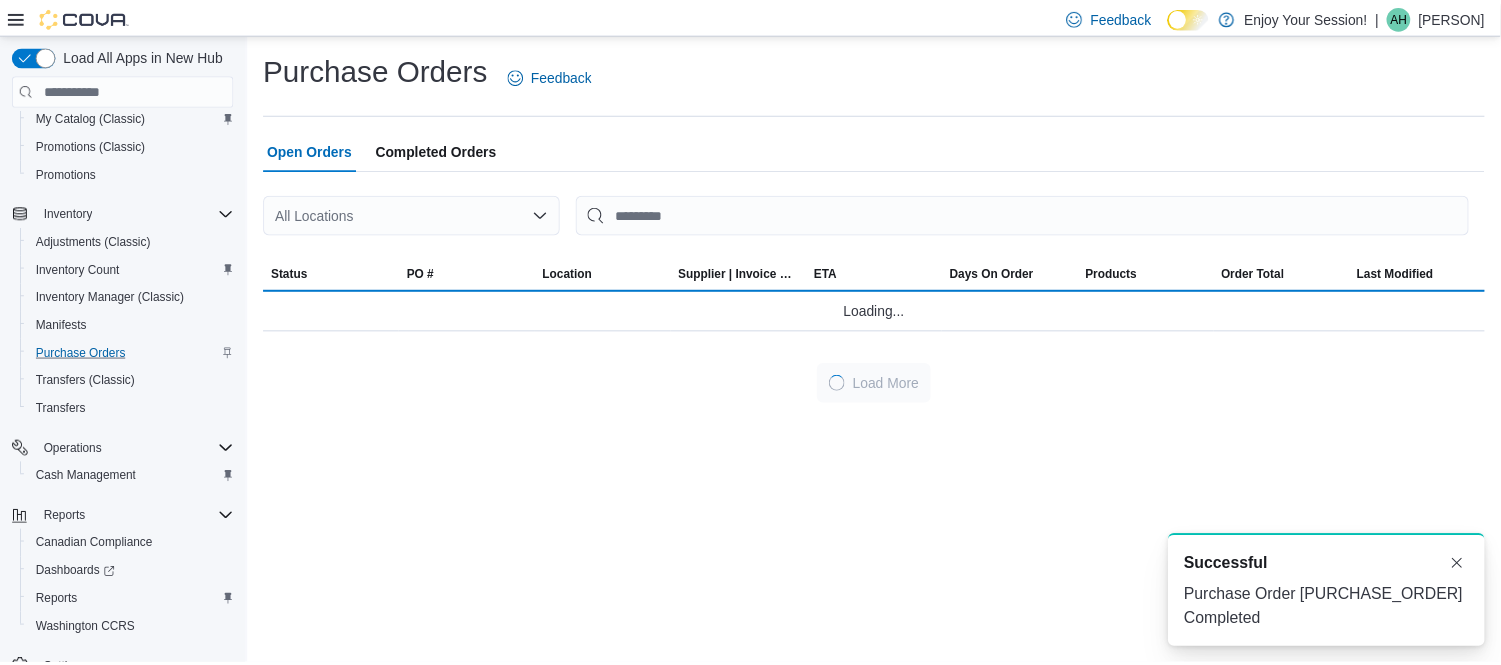 scroll, scrollTop: 0, scrollLeft: 0, axis: both 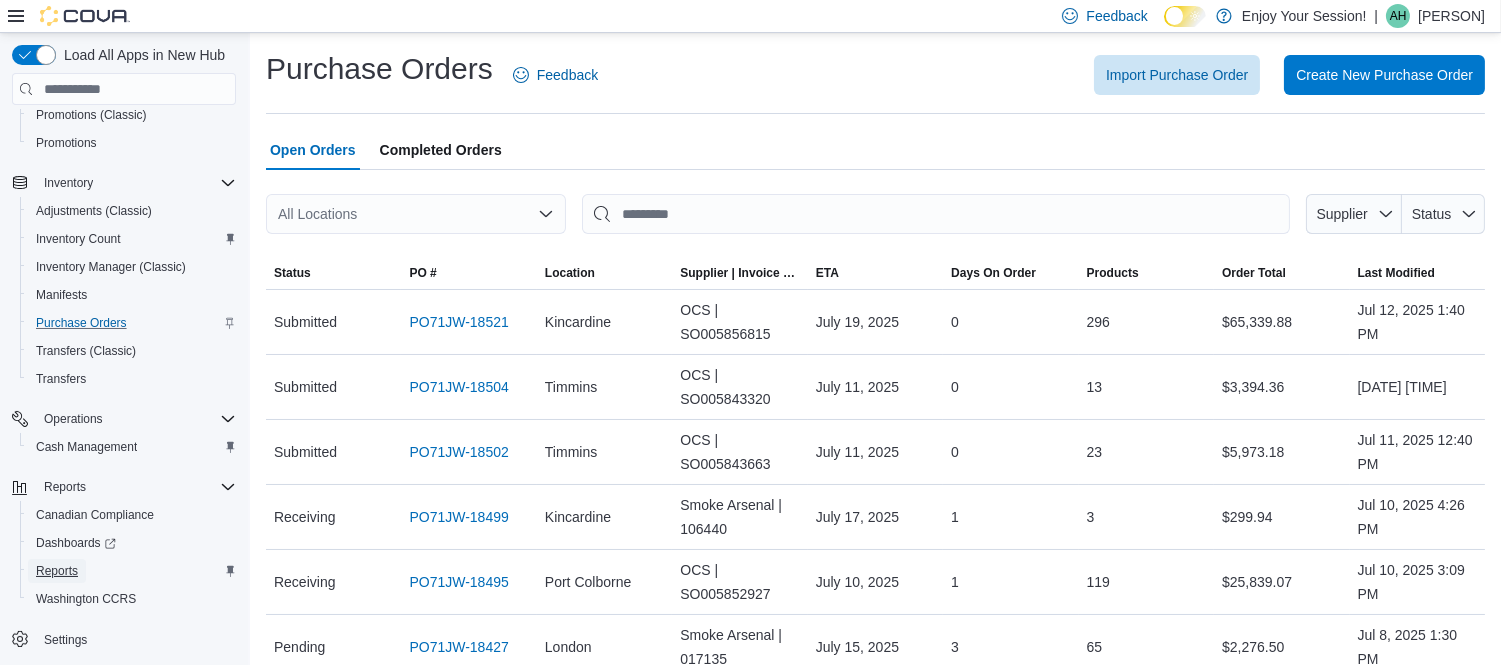 click on "Reports" at bounding box center (57, 571) 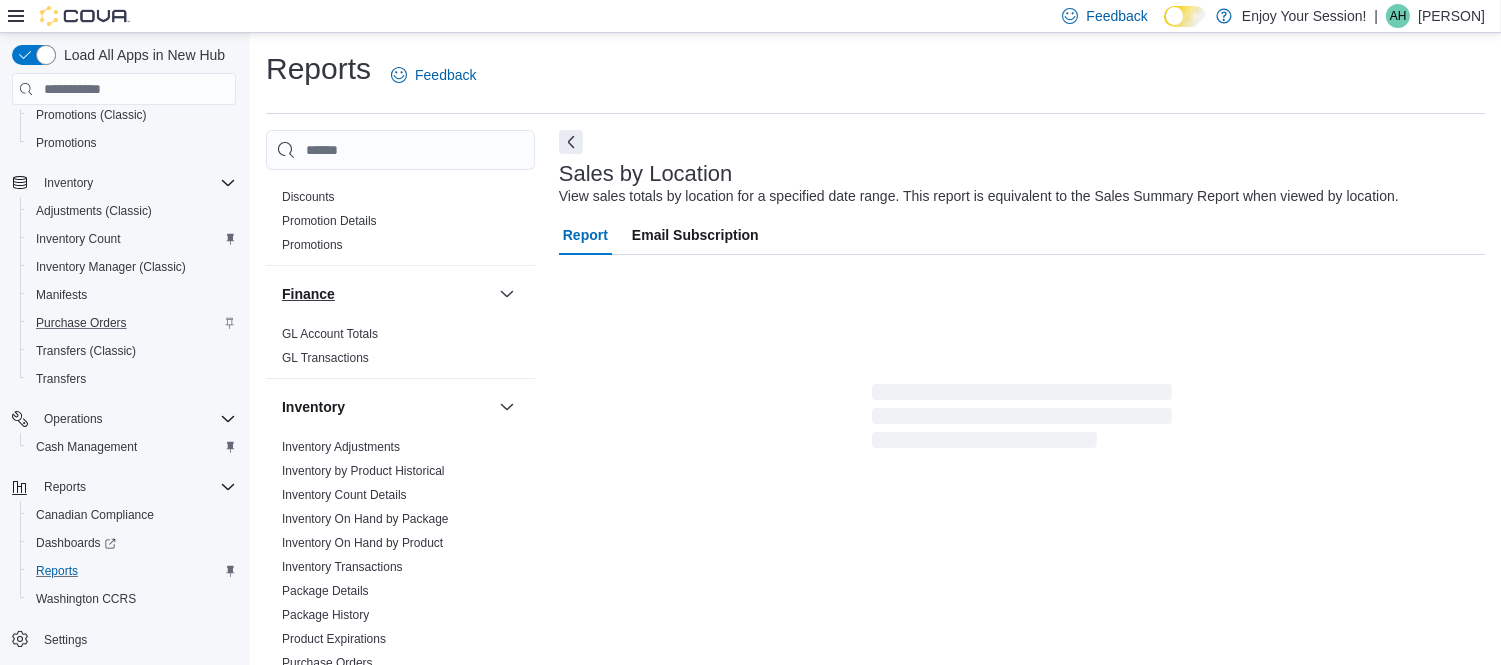 scroll, scrollTop: 333, scrollLeft: 0, axis: vertical 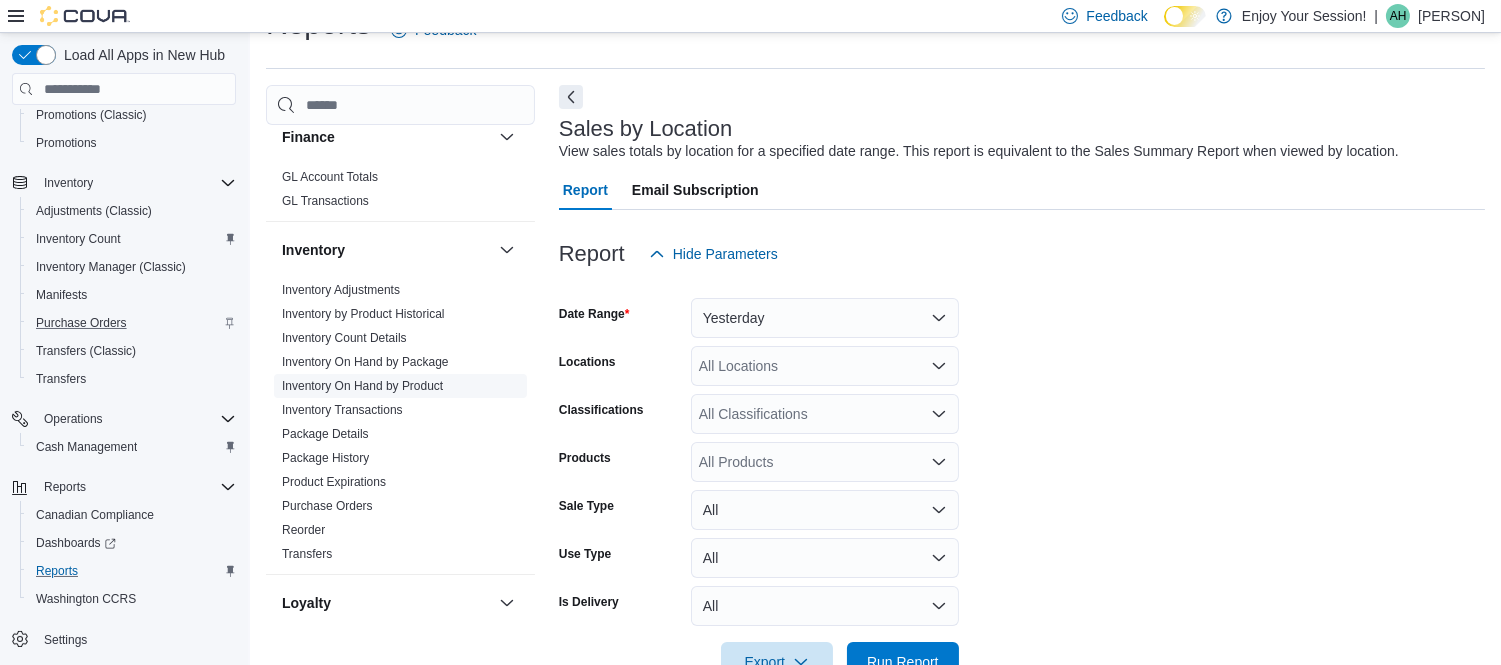 click on "Inventory On Hand by Product" at bounding box center (362, 386) 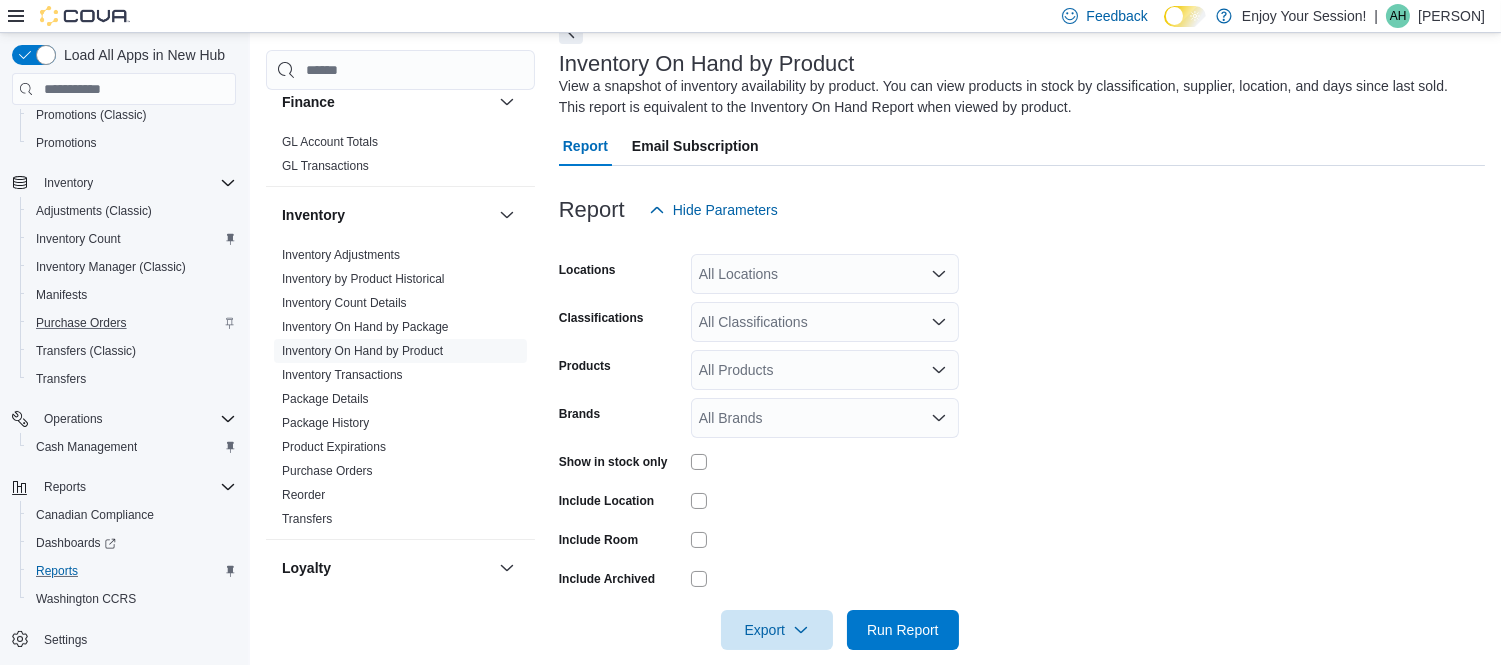 scroll, scrollTop: 134, scrollLeft: 0, axis: vertical 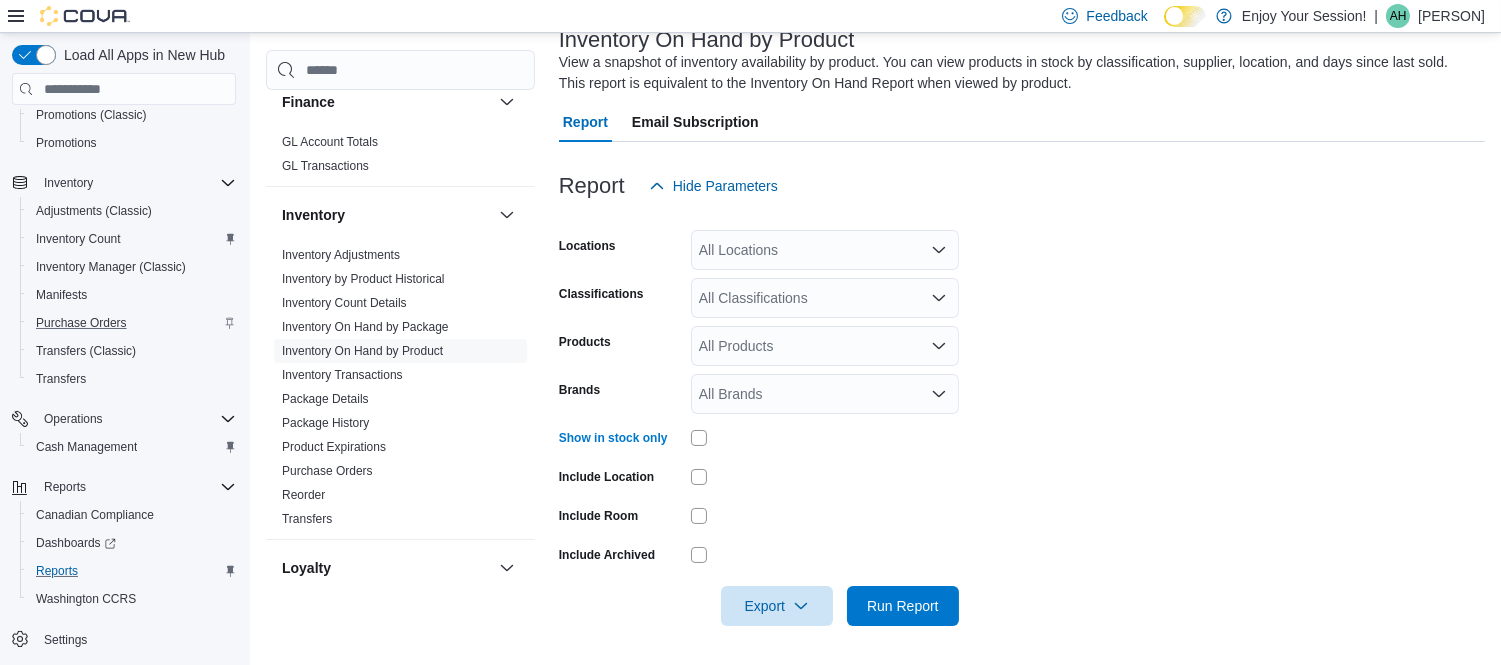 click on "All Classifications" at bounding box center [825, 298] 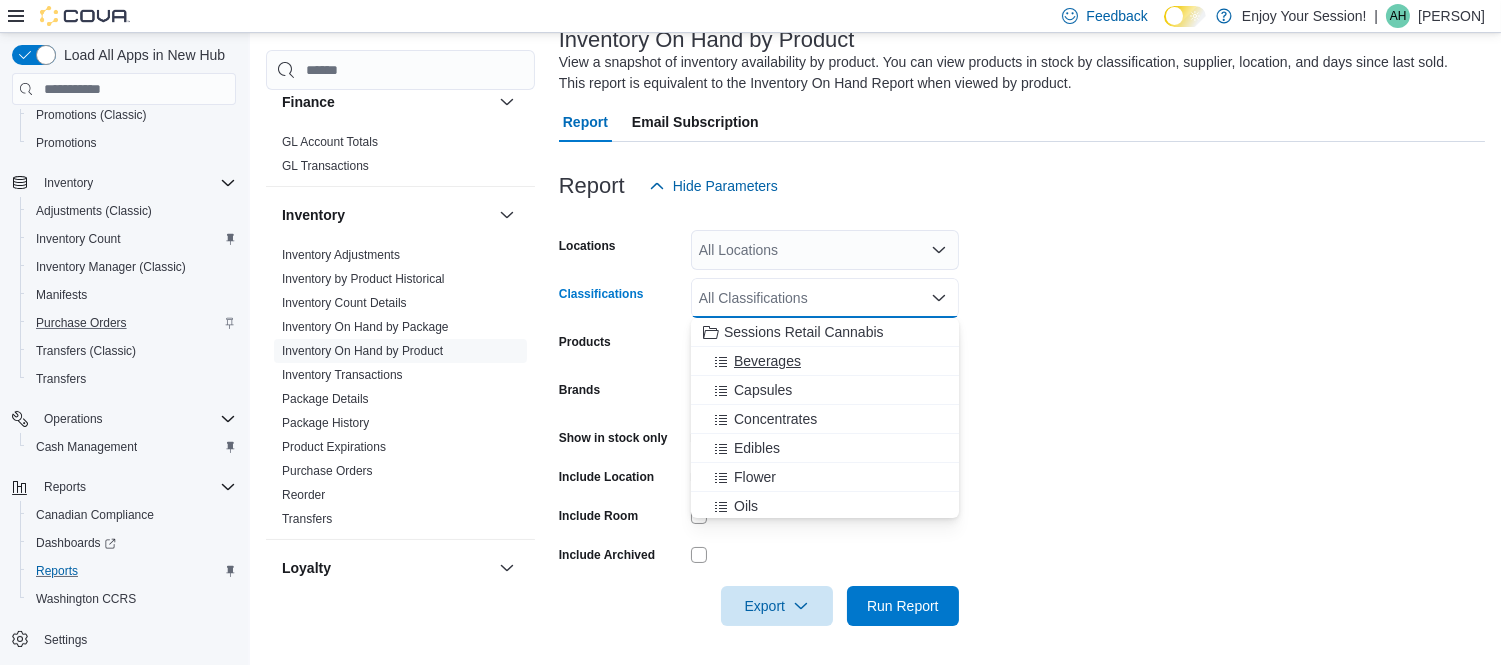 click on "Beverages" at bounding box center (767, 361) 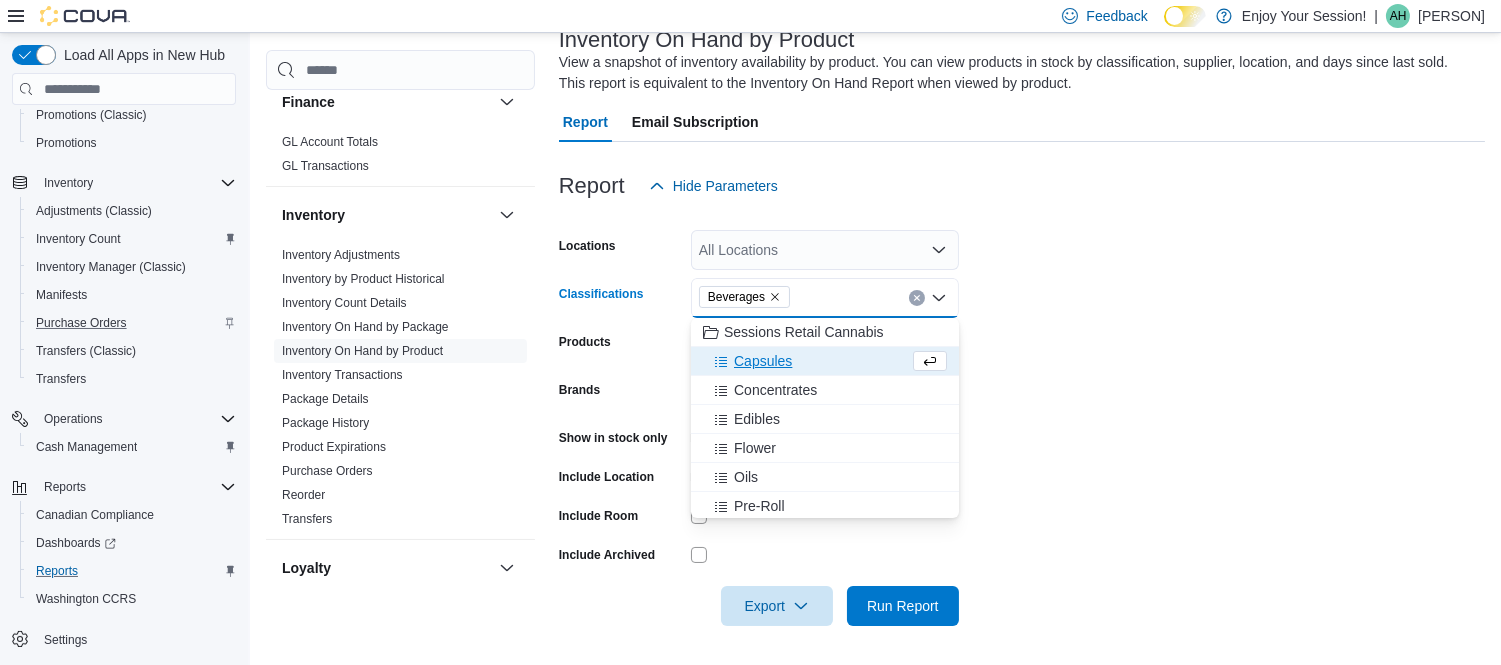click on "Locations All Locations Classifications Beverages Combo box. Selected. Beverages. Press Backspace to delete Beverages. Combo box input. All Classifications. Type some text or, to display a list of choices, press Down Arrow. To exit the list of choices, press Escape. Products All Products Brands All Brands Show in stock only Include Location Include Room Include Archived Export  Run Report" at bounding box center [1022, 416] 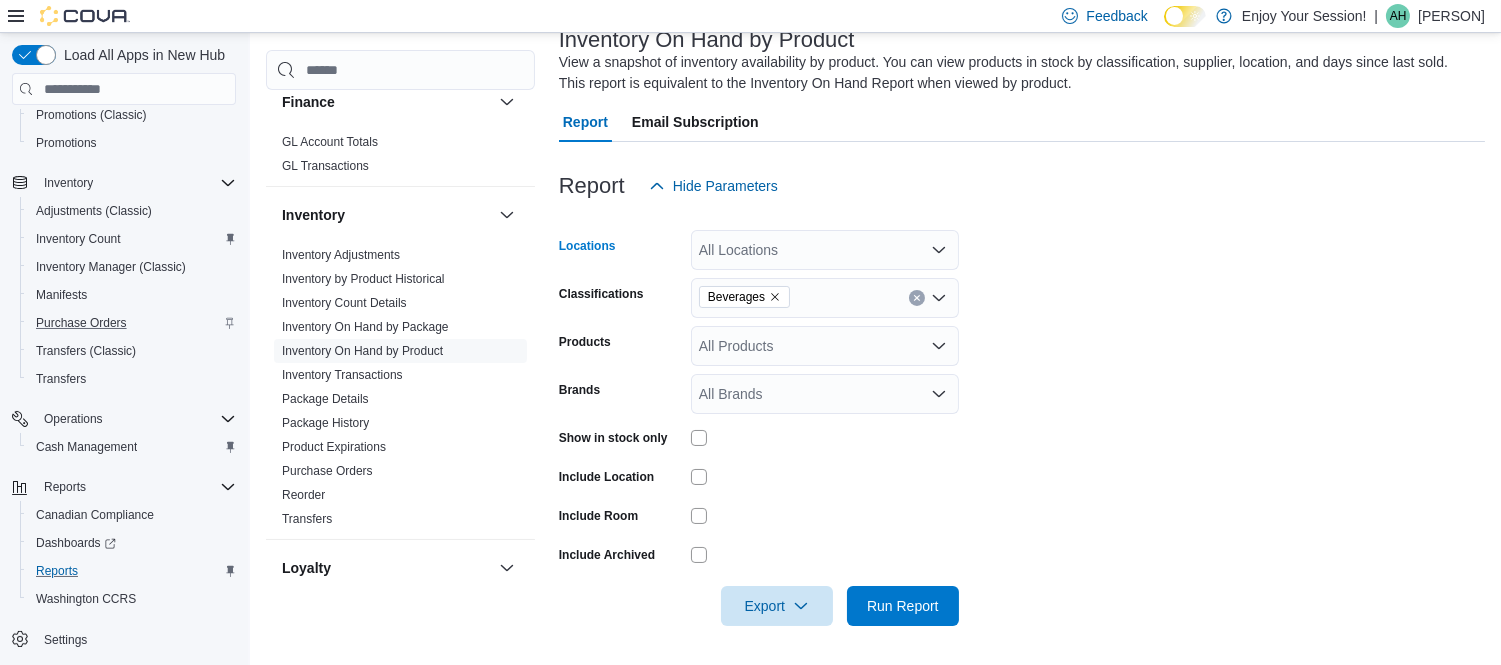 click on "All Locations" at bounding box center (825, 250) 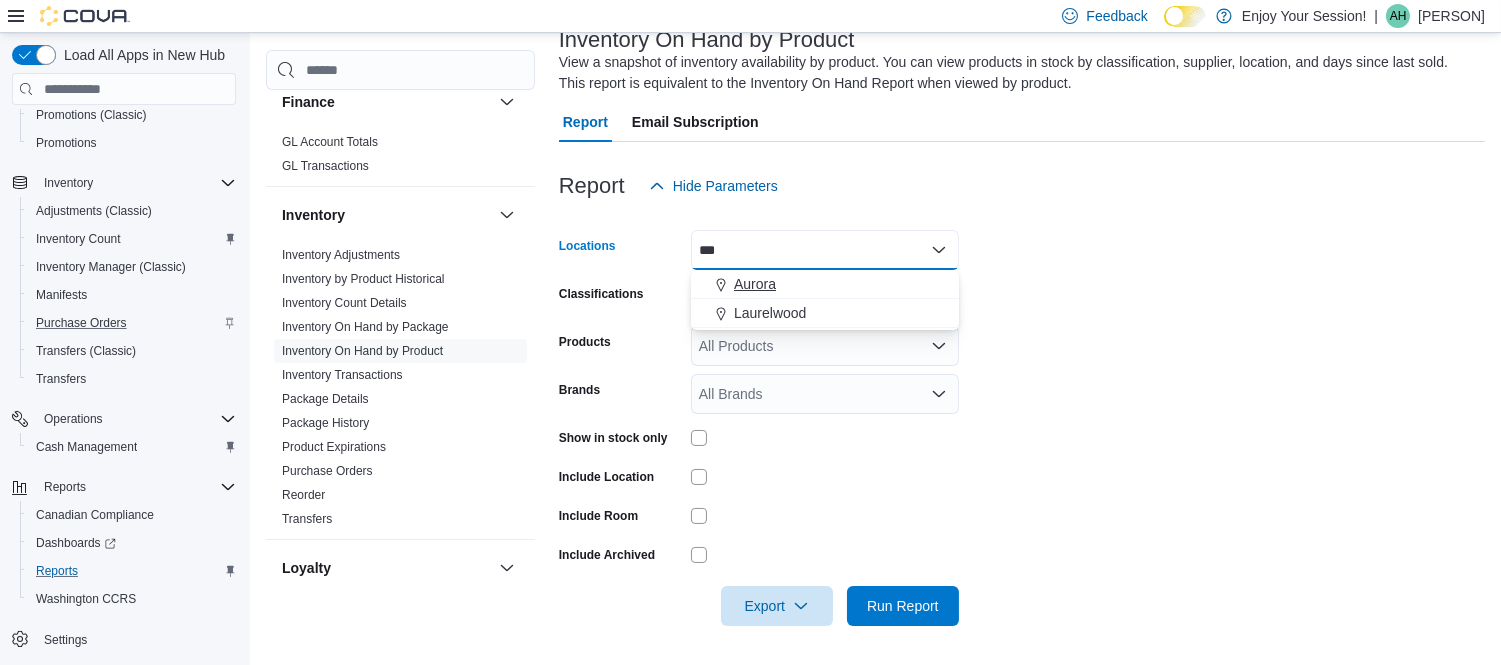 type on "***" 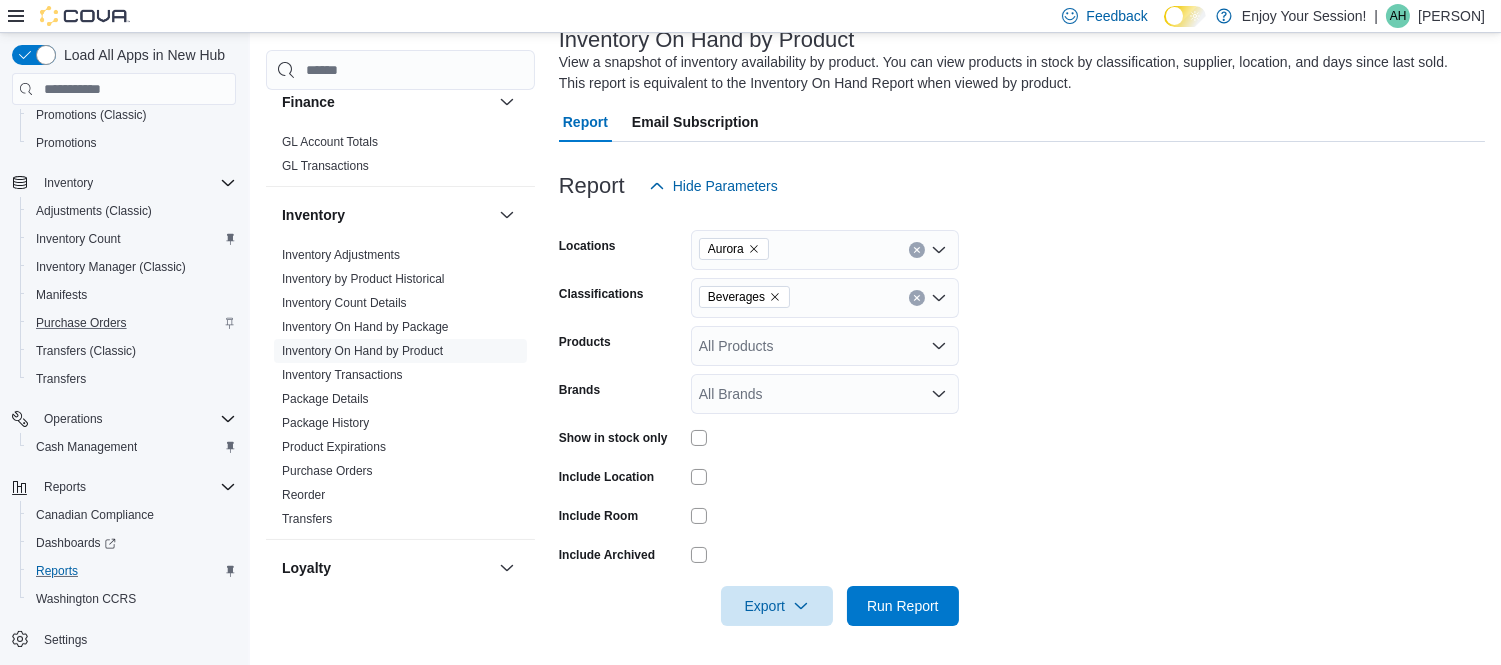 click on "Locations Aurora Classifications Beverages Products All Products Brands All Brands Show in stock only Include Location Include Room Include Archived Export  Run Report" at bounding box center [1022, 416] 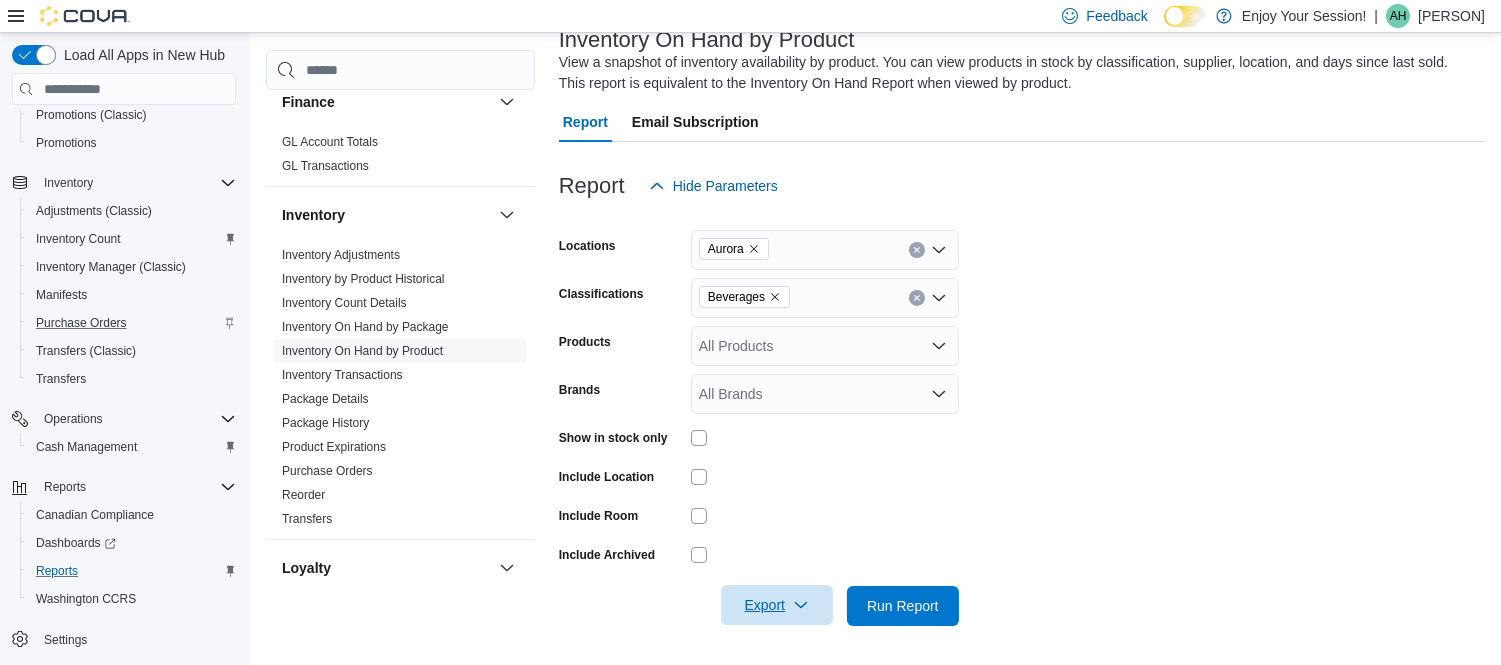 click 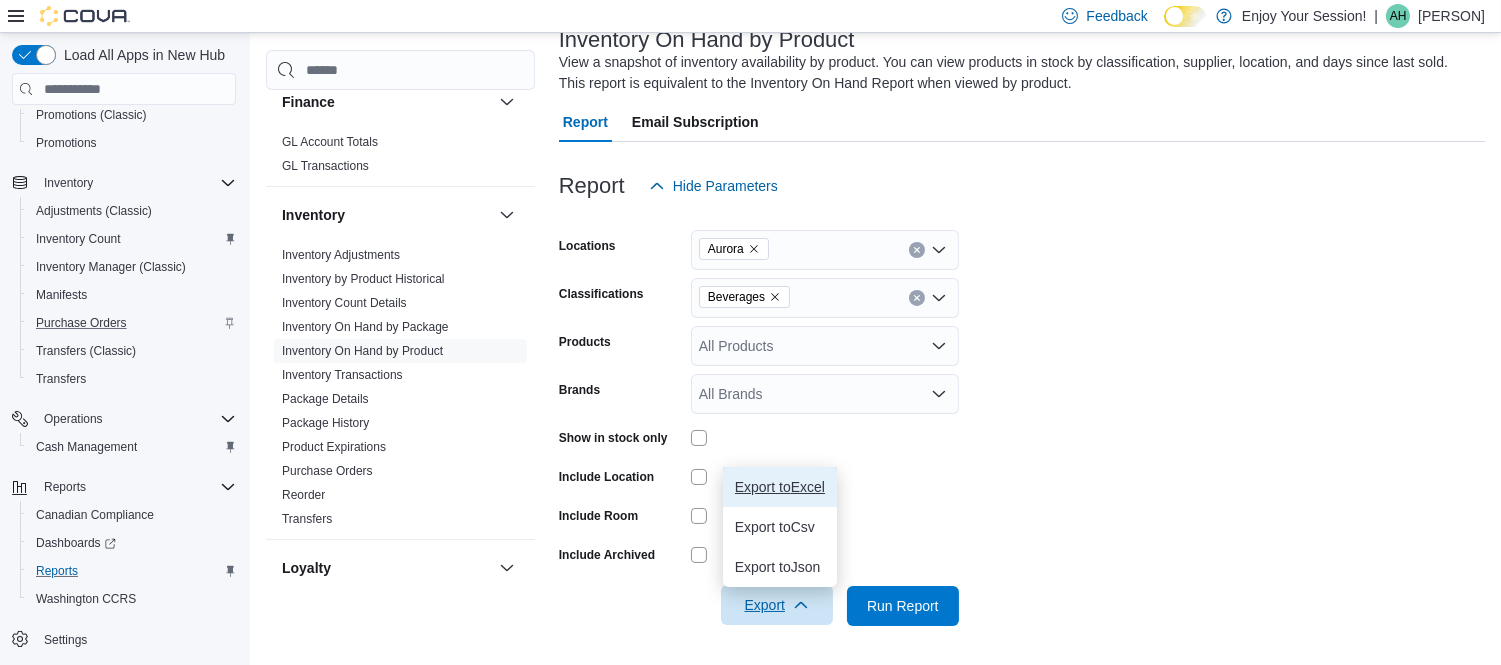 click on "Export to  Excel" at bounding box center [780, 487] 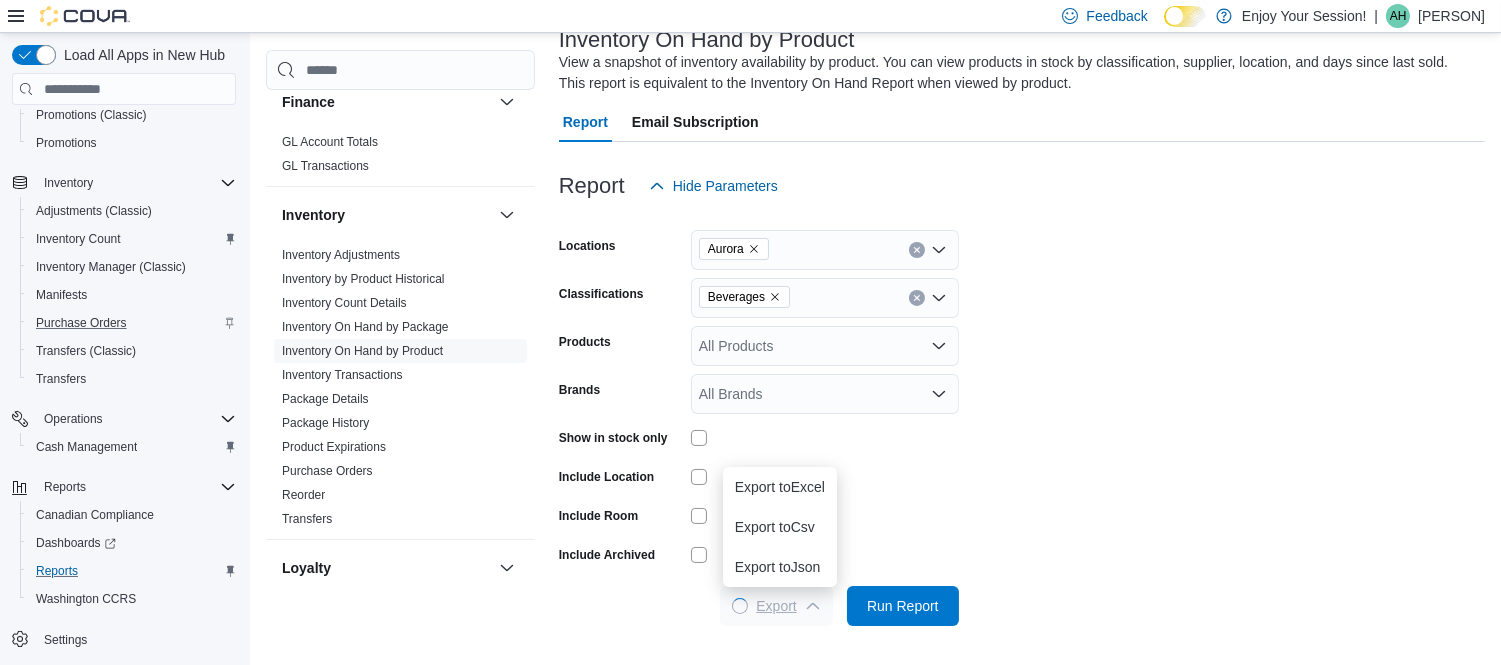 scroll, scrollTop: 0, scrollLeft: 0, axis: both 